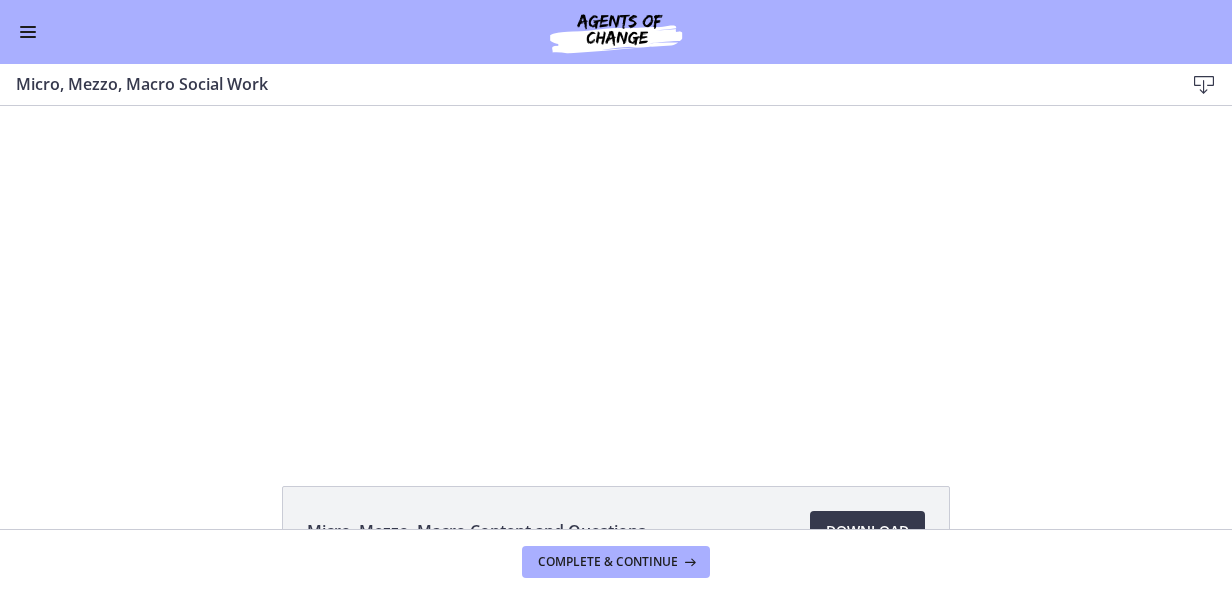 scroll, scrollTop: 0, scrollLeft: 0, axis: both 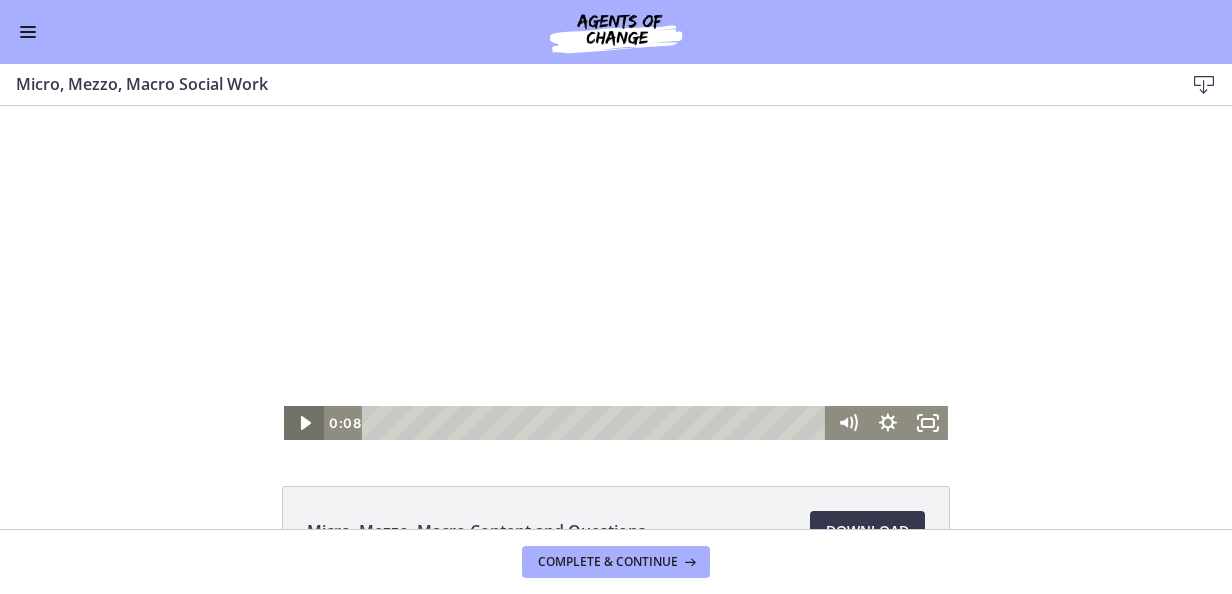click 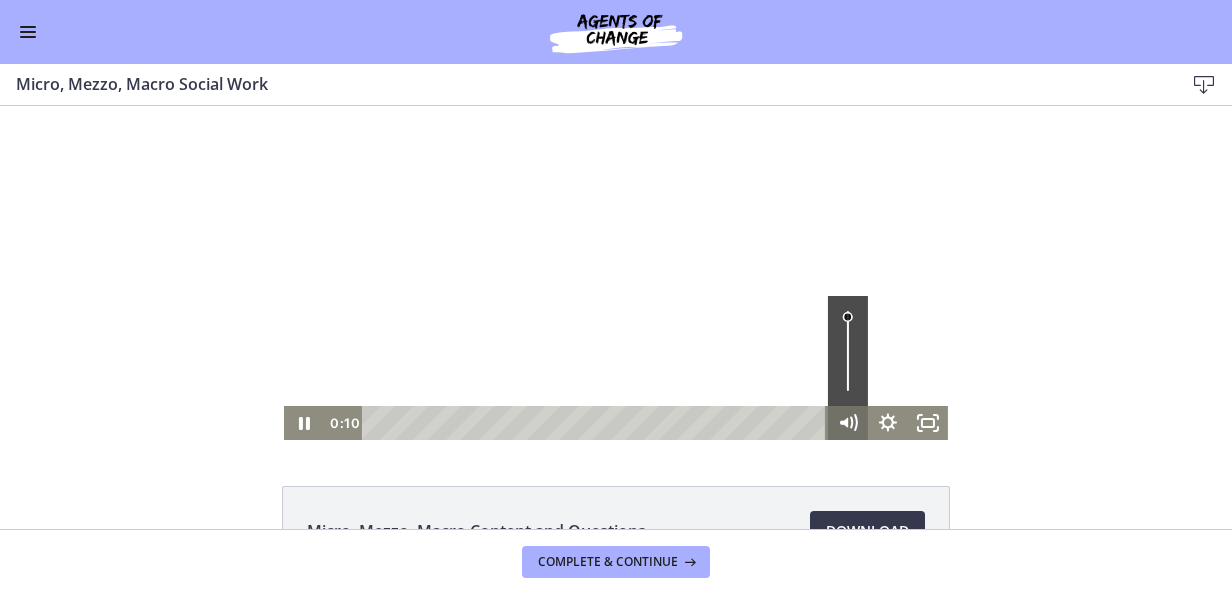 click 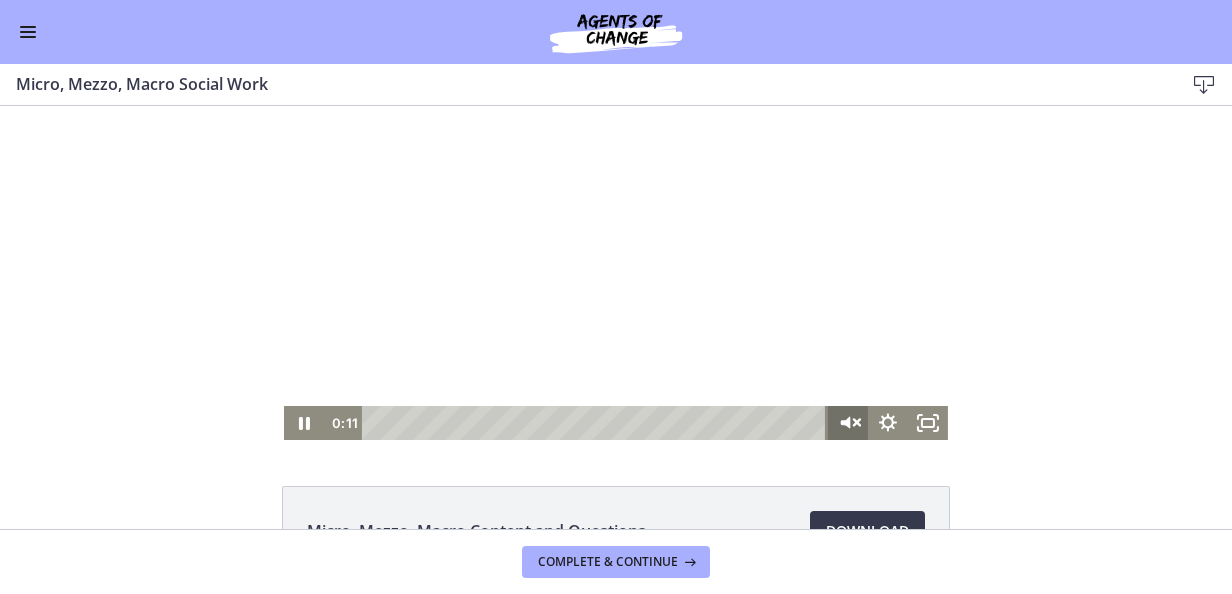 click 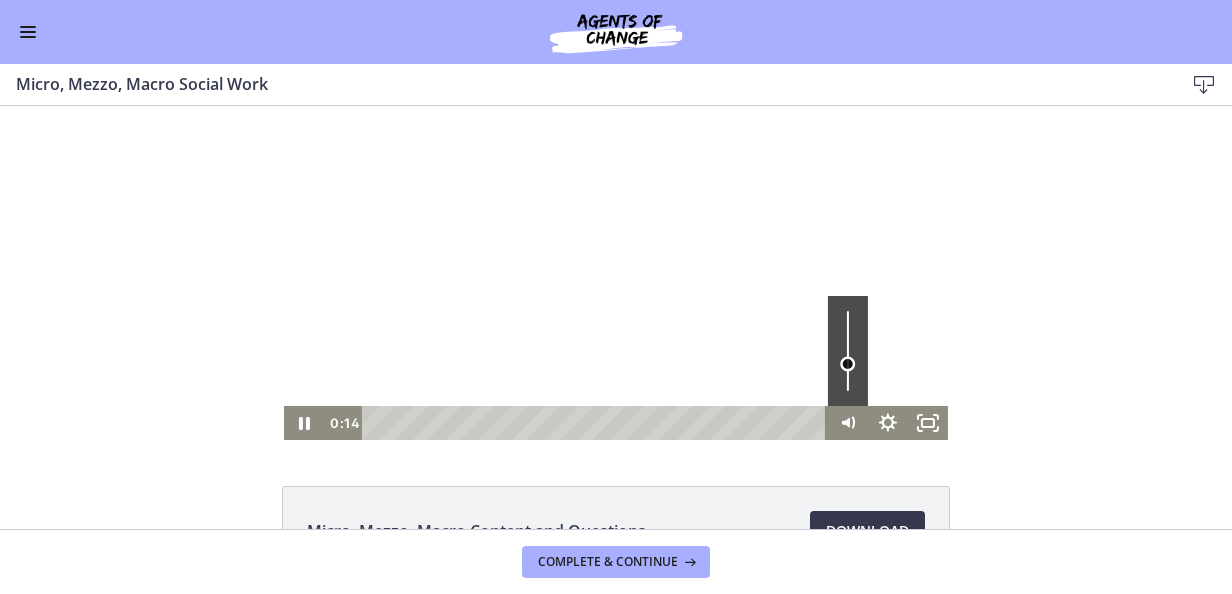 drag, startPoint x: 838, startPoint y: 319, endPoint x: 844, endPoint y: 364, distance: 45.39824 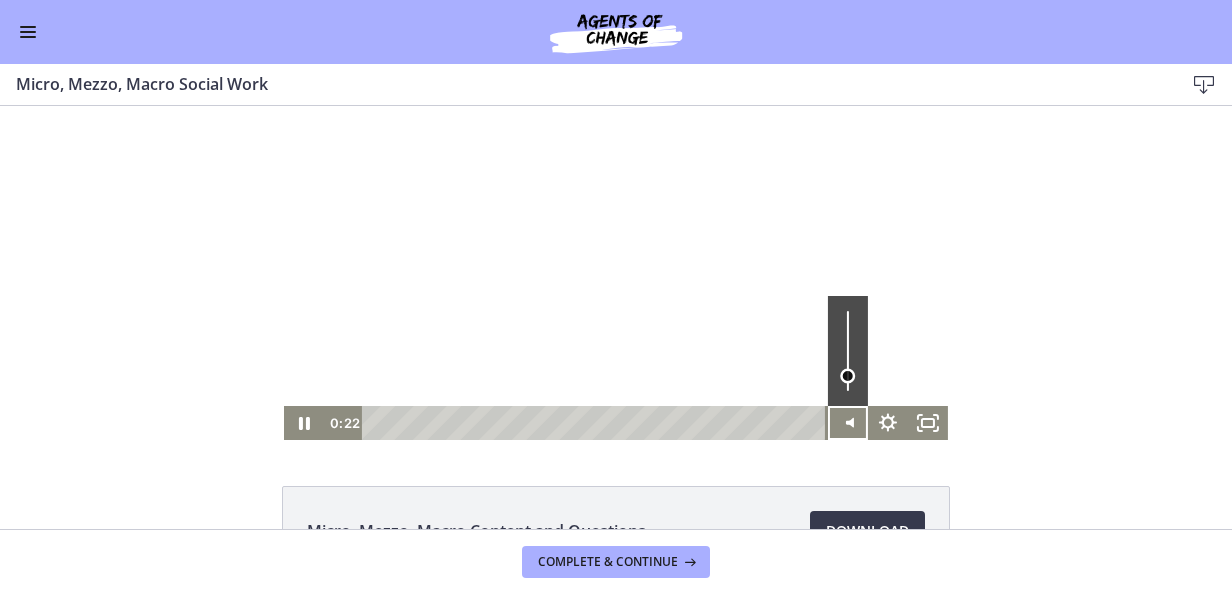 drag, startPoint x: 842, startPoint y: 362, endPoint x: 841, endPoint y: 378, distance: 16.03122 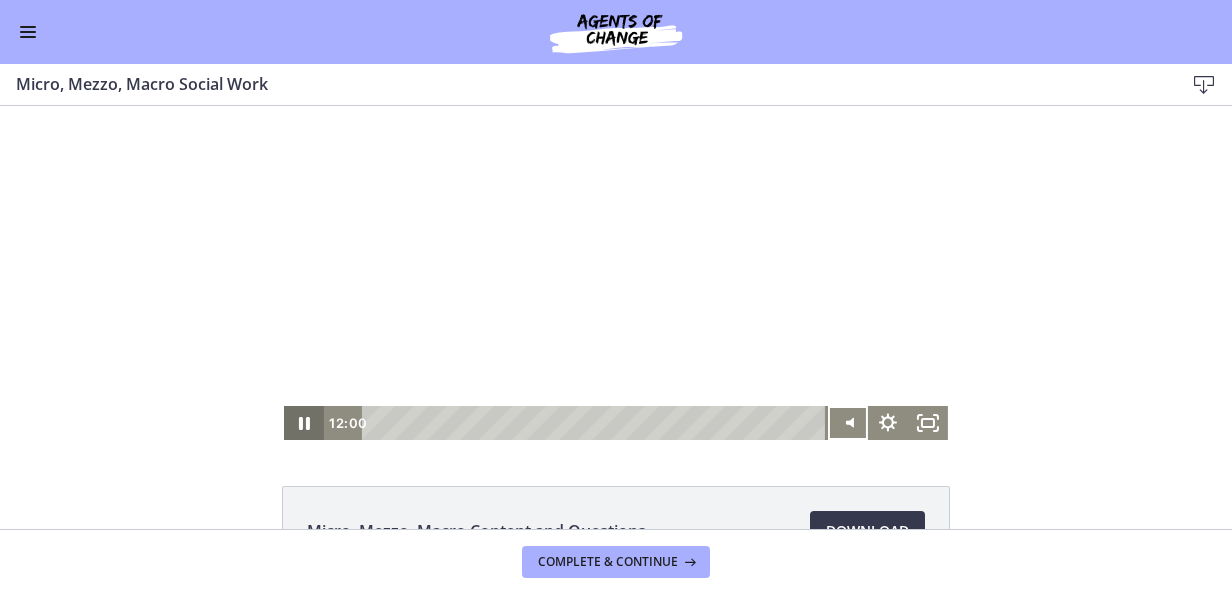 click 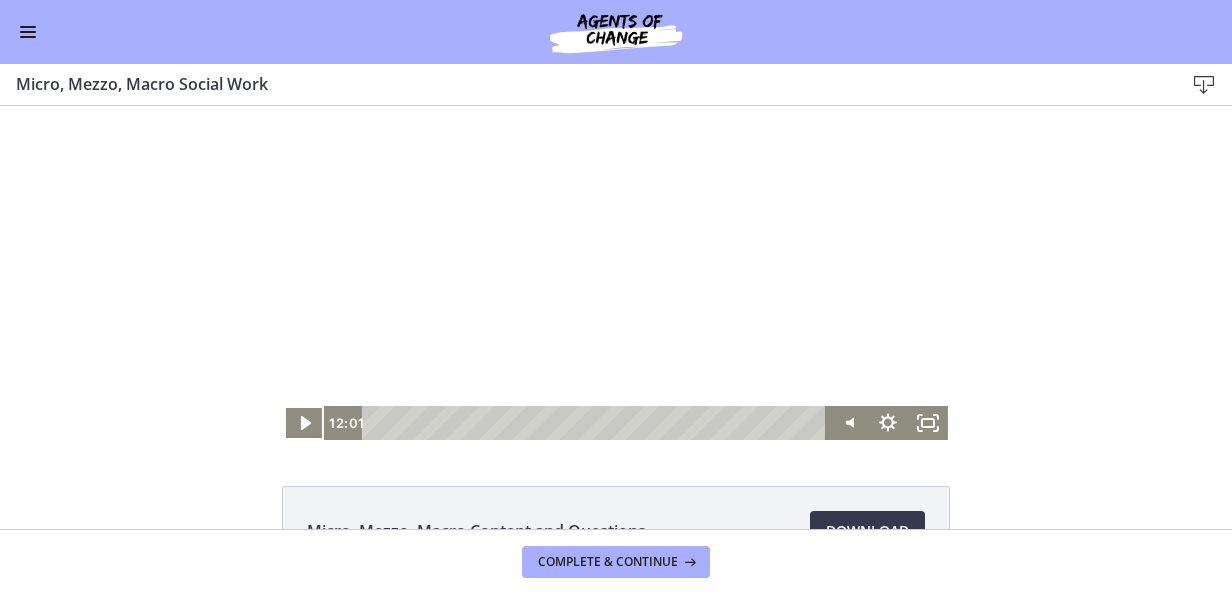 scroll, scrollTop: 142, scrollLeft: 0, axis: vertical 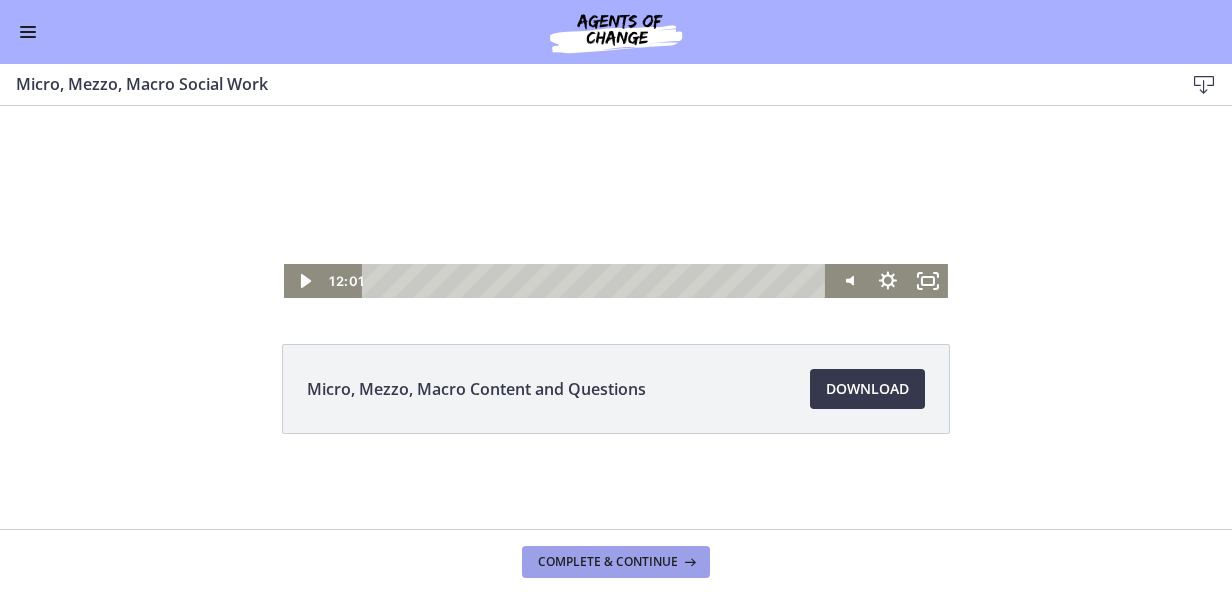 click on "Complete & continue" at bounding box center (608, 562) 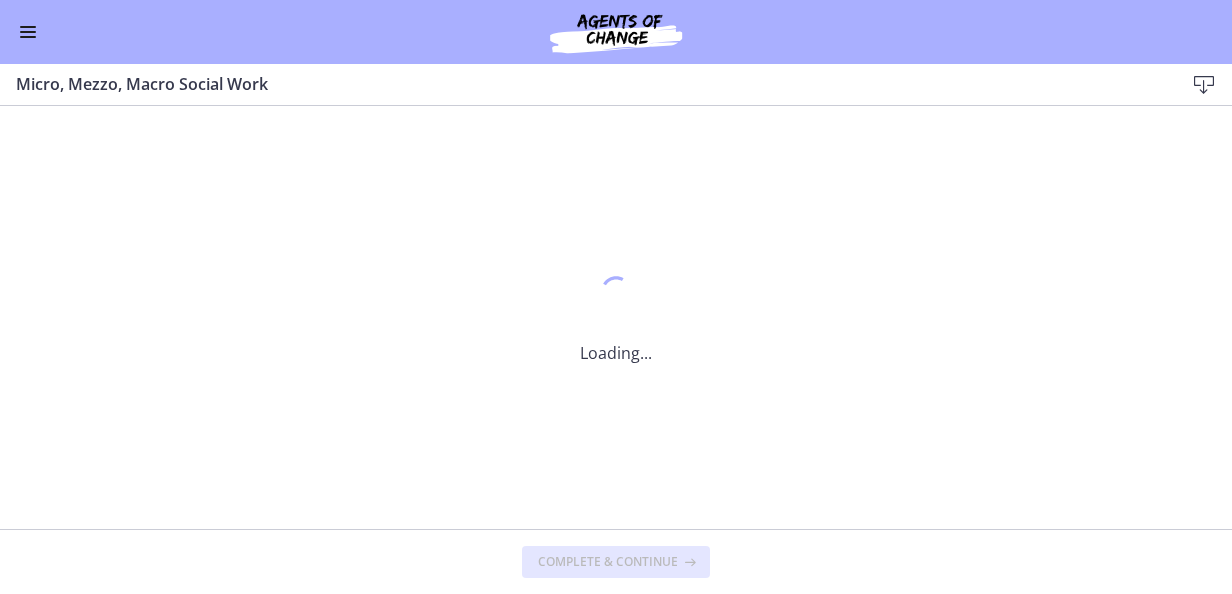 scroll, scrollTop: 0, scrollLeft: 0, axis: both 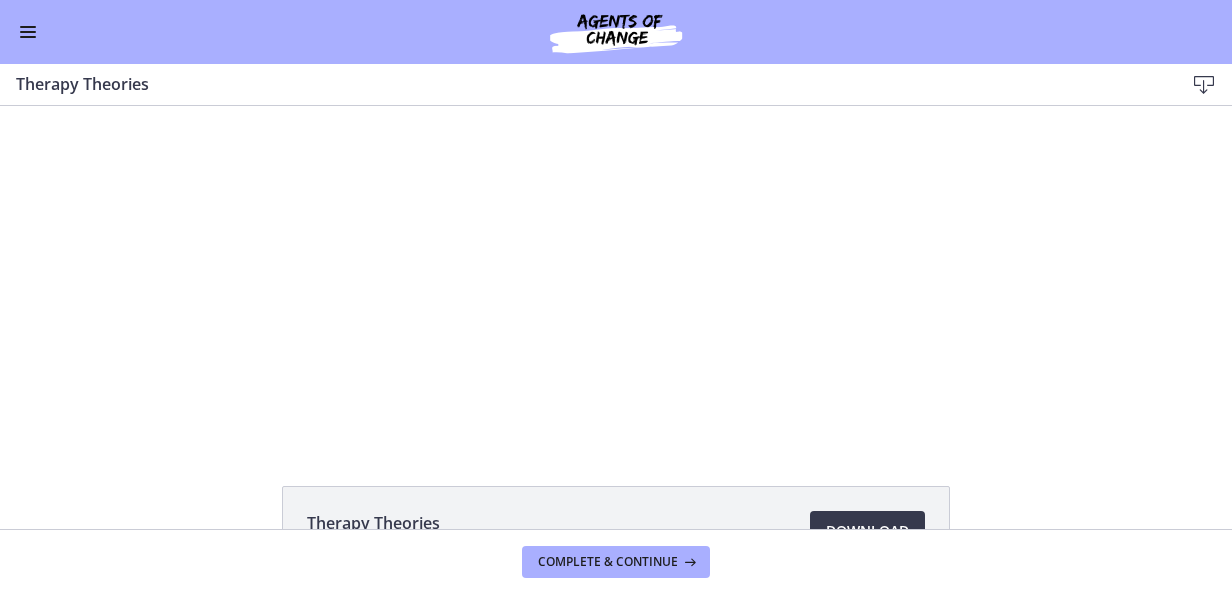 click at bounding box center [28, 32] 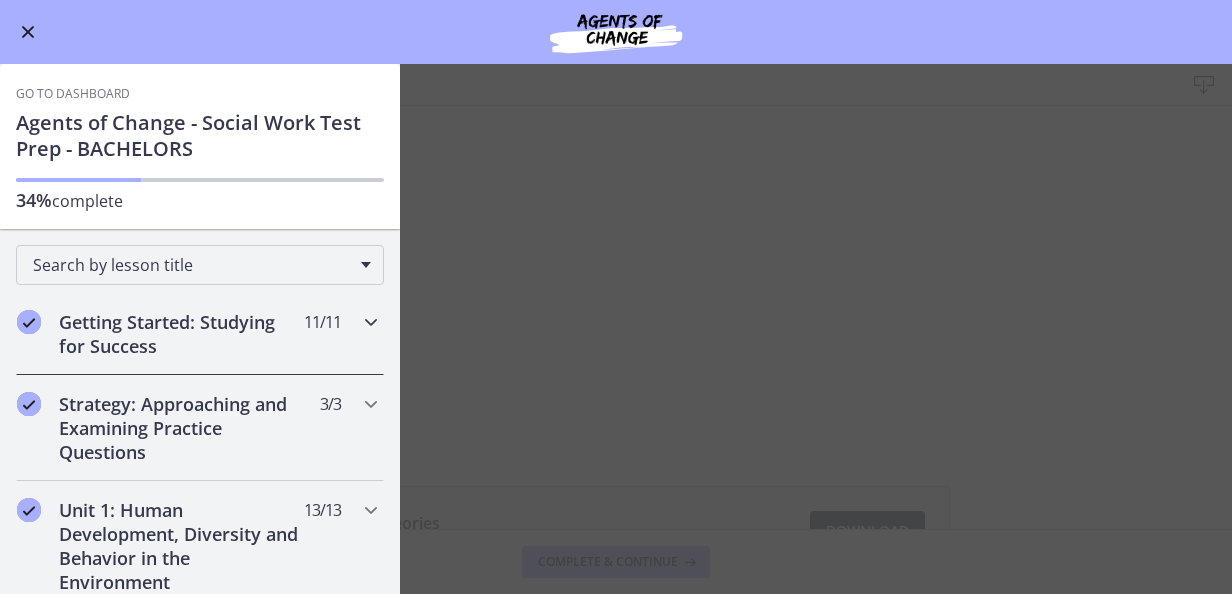 scroll, scrollTop: 0, scrollLeft: 0, axis: both 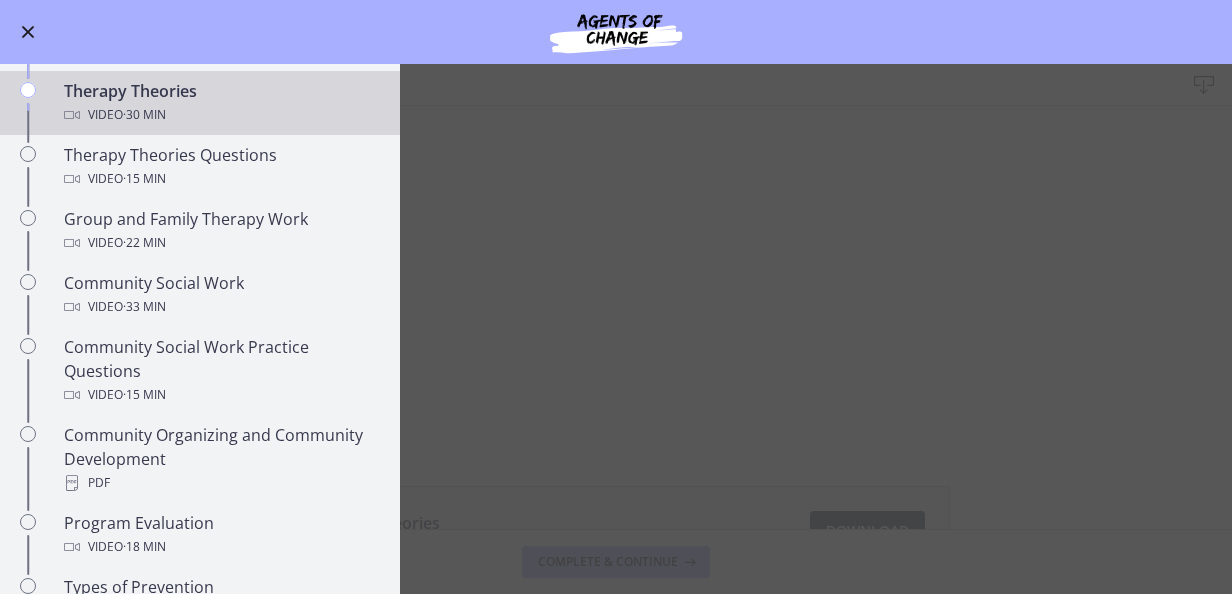 click on "Therapy Theories
Download
Enable fullscreen
Therapy Theories
628 KB
Download
Opens in a new window
Complete & continue" at bounding box center (616, 329) 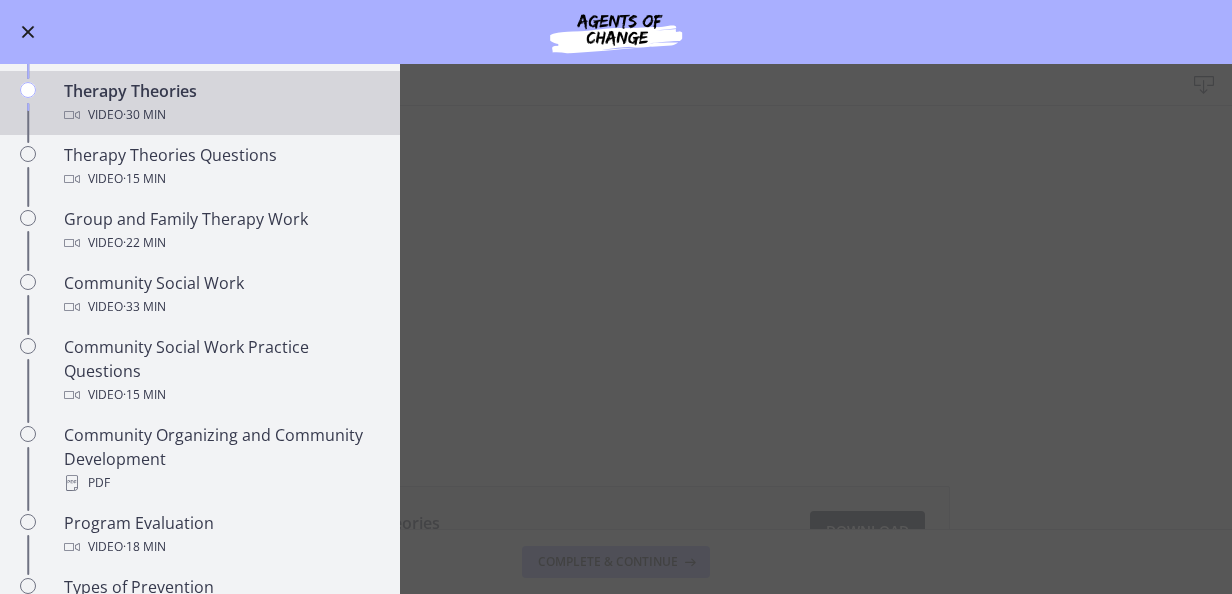 click at bounding box center [28, 32] 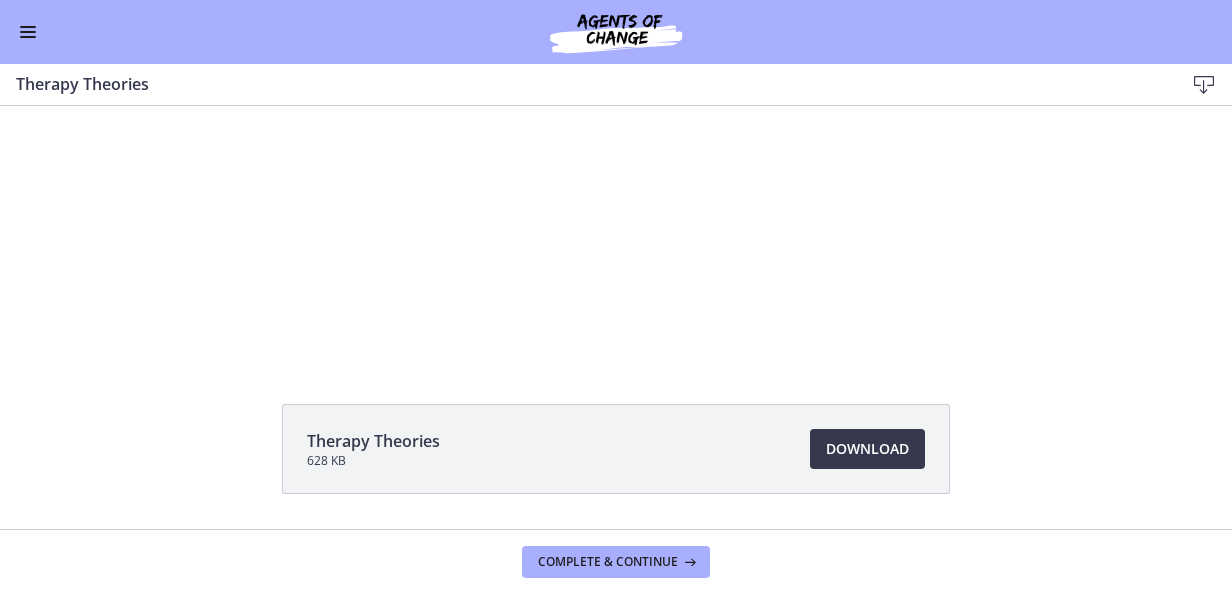 scroll, scrollTop: 42, scrollLeft: 0, axis: vertical 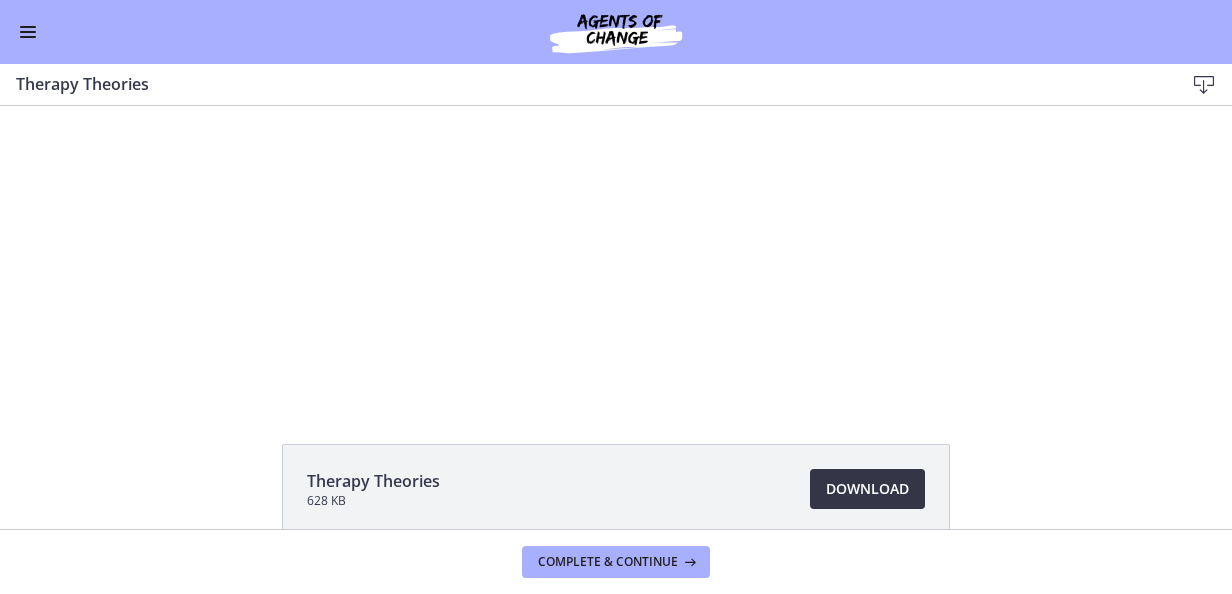 click on "Download
Opens in a new window" at bounding box center [867, 489] 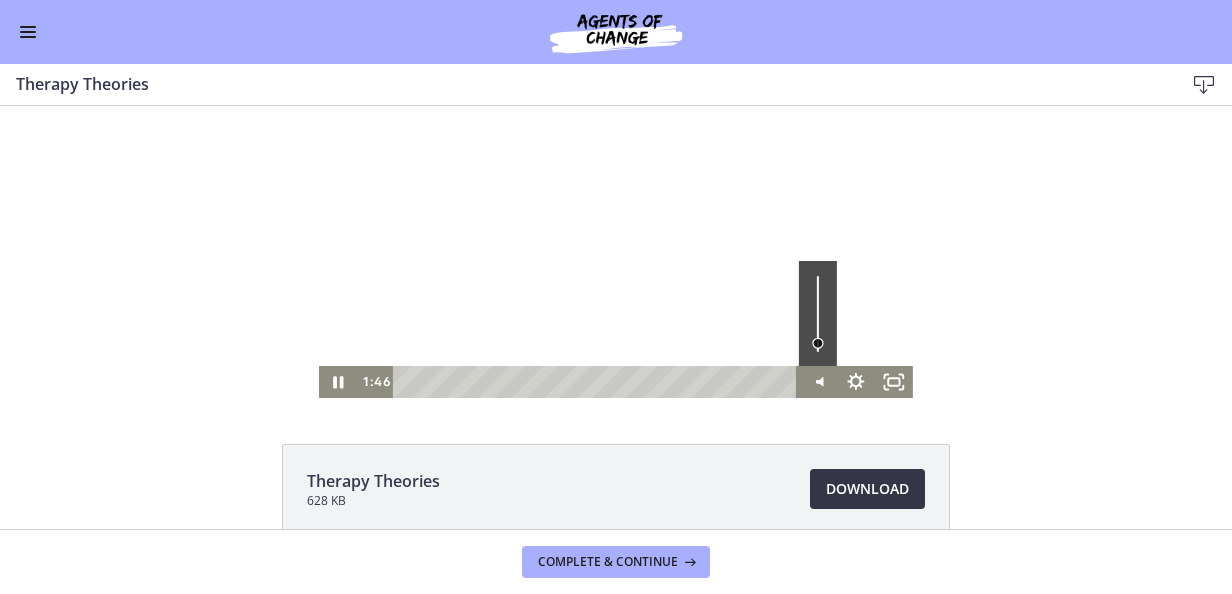 click at bounding box center [818, 343] 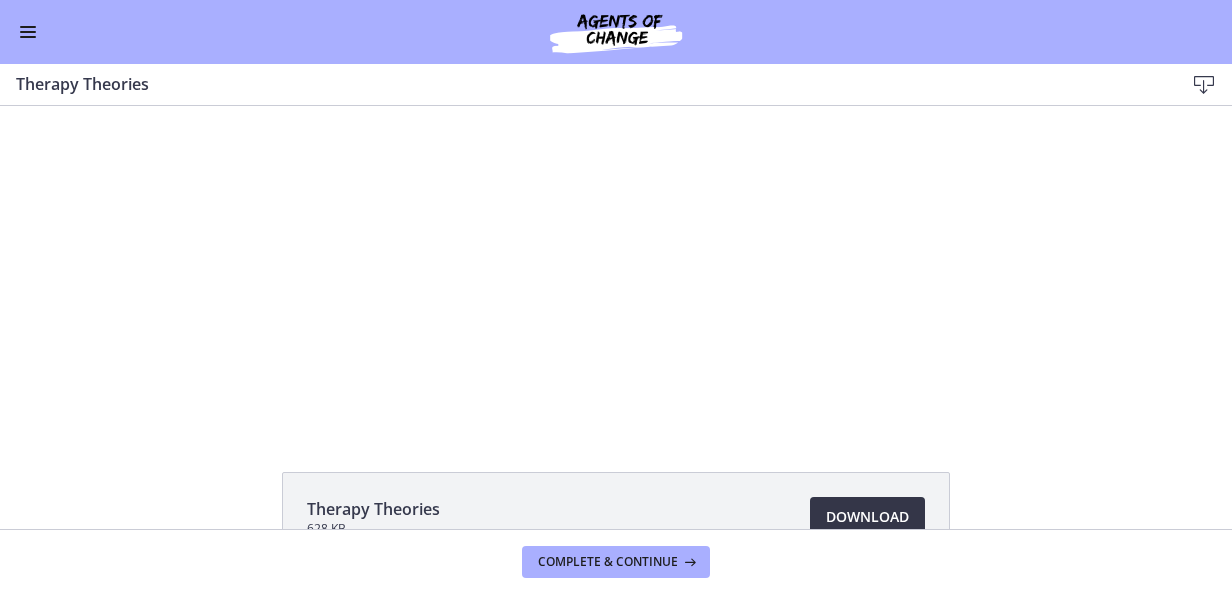 scroll, scrollTop: 0, scrollLeft: 0, axis: both 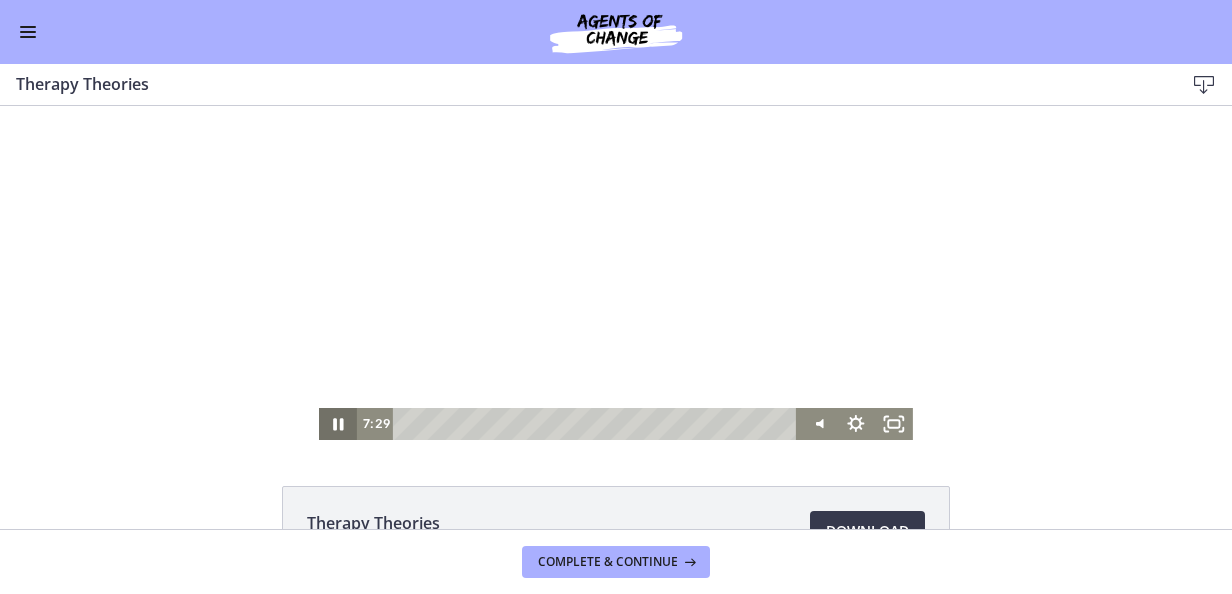 click 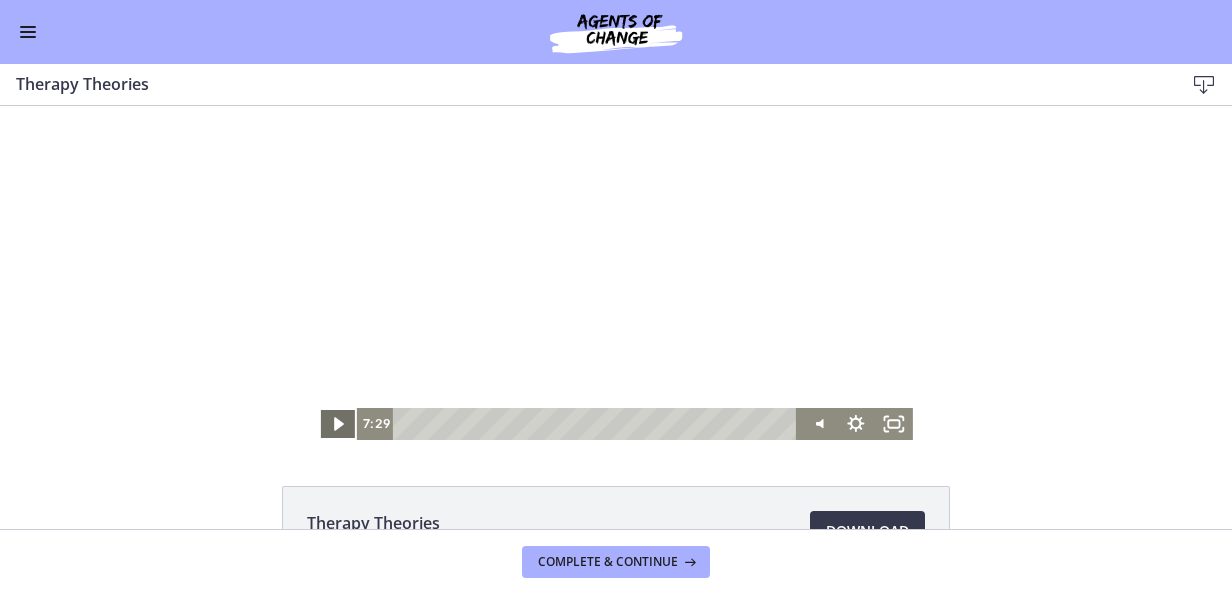 click 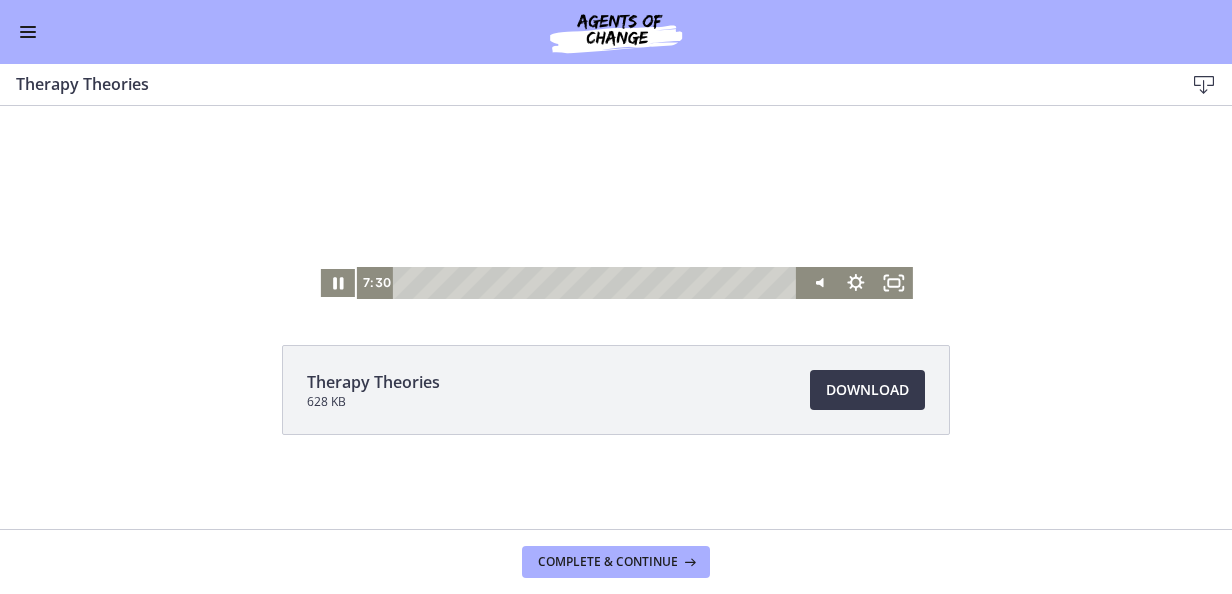 scroll, scrollTop: 142, scrollLeft: 0, axis: vertical 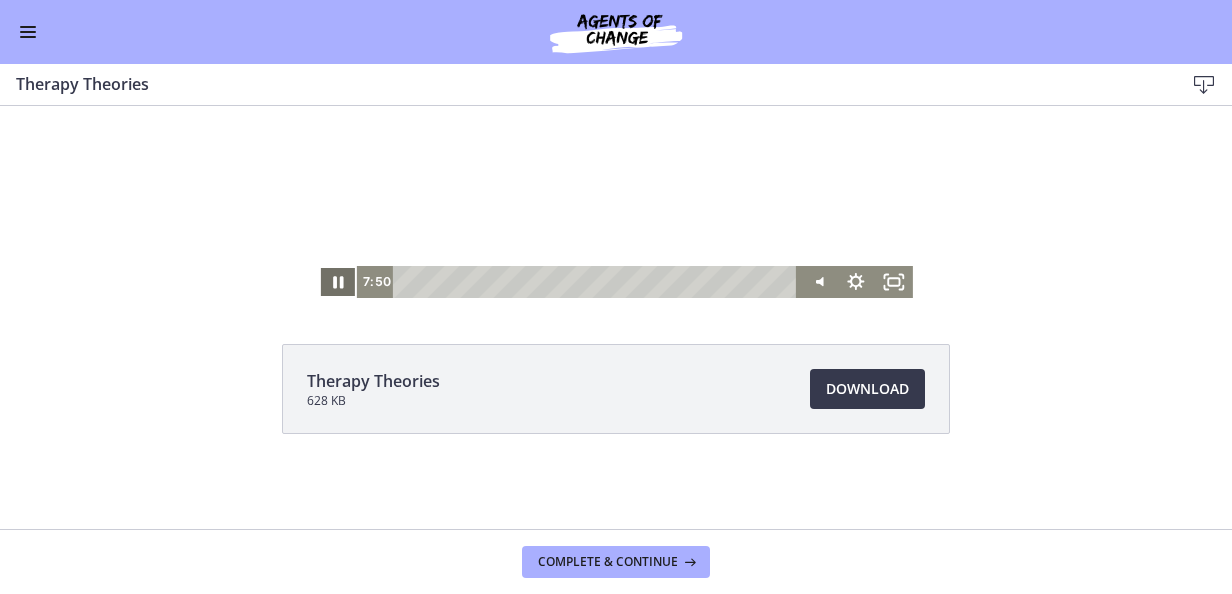drag, startPoint x: 333, startPoint y: 279, endPoint x: 373, endPoint y: 139, distance: 145.6022 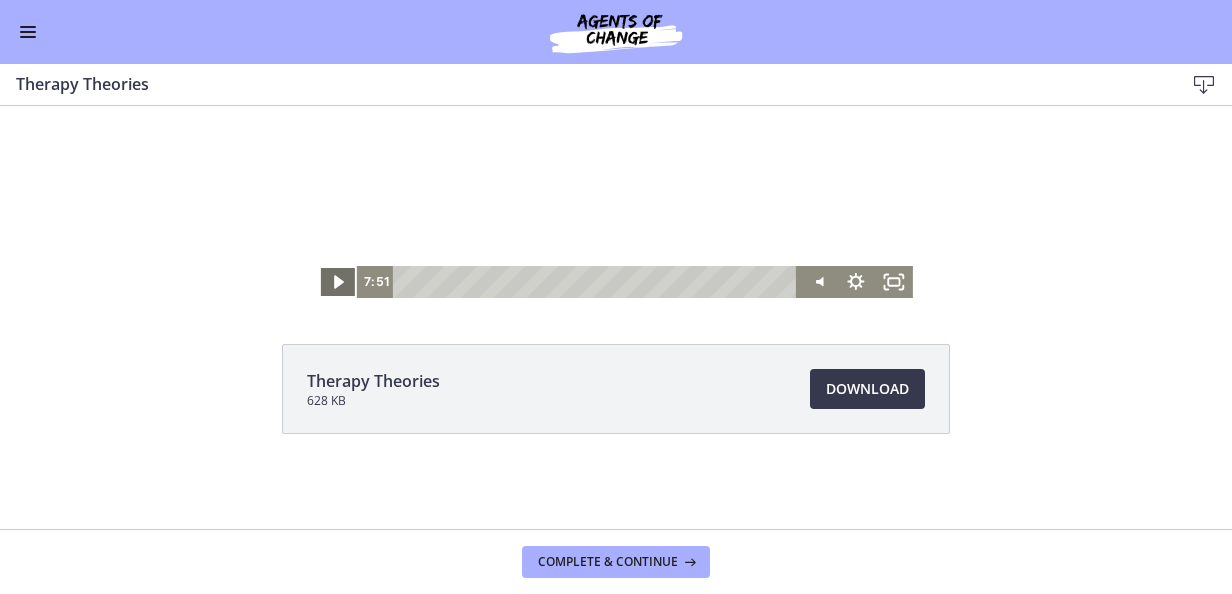 click 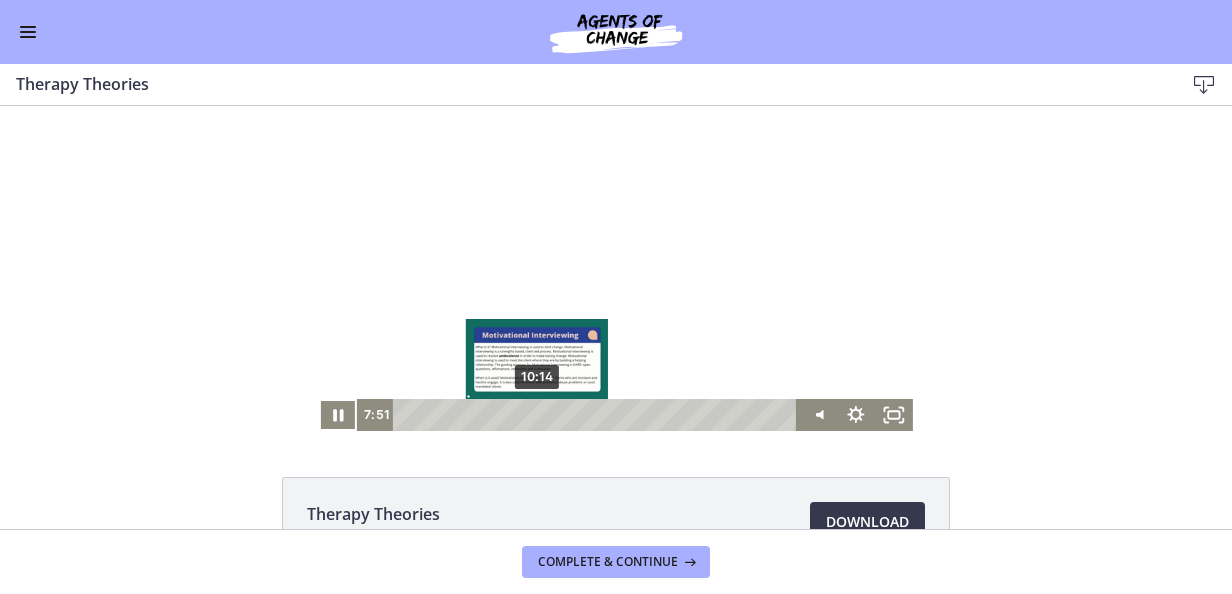 scroll, scrollTop: 0, scrollLeft: 0, axis: both 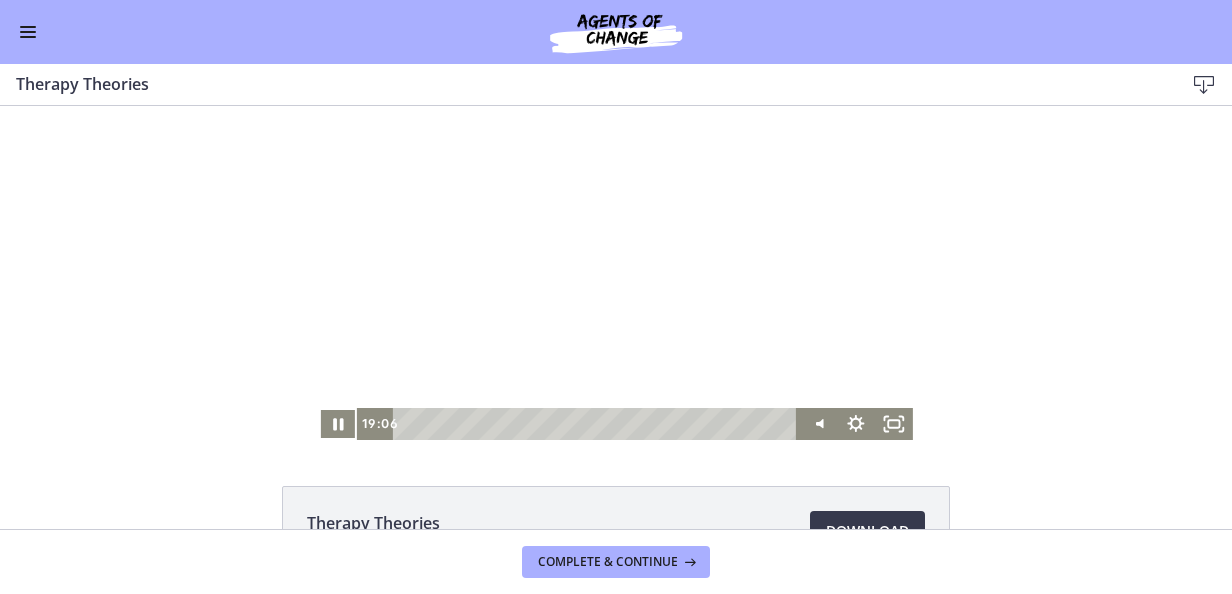 click at bounding box center [28, 32] 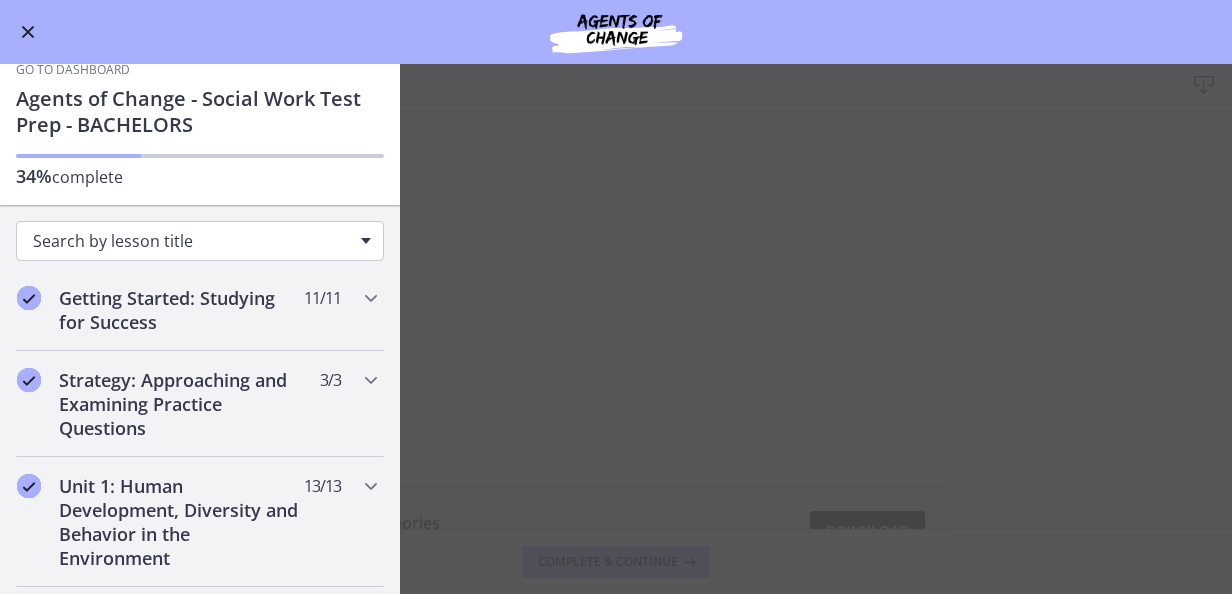 scroll, scrollTop: 0, scrollLeft: 0, axis: both 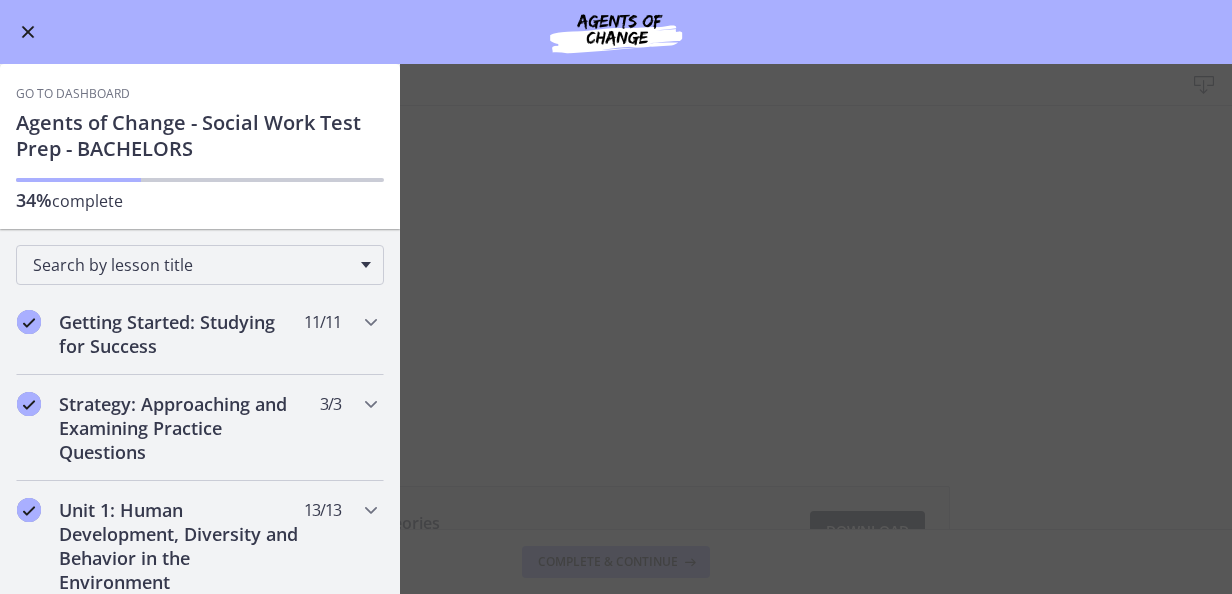 drag, startPoint x: 26, startPoint y: 29, endPoint x: 40, endPoint y: 25, distance: 14.56022 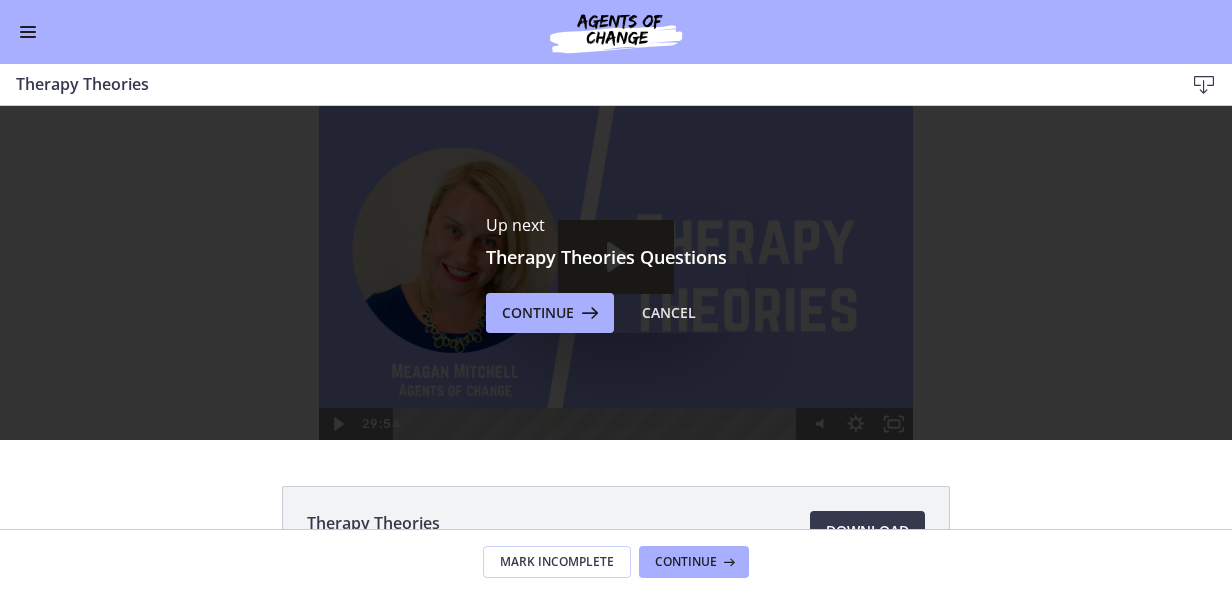 scroll, scrollTop: 0, scrollLeft: 0, axis: both 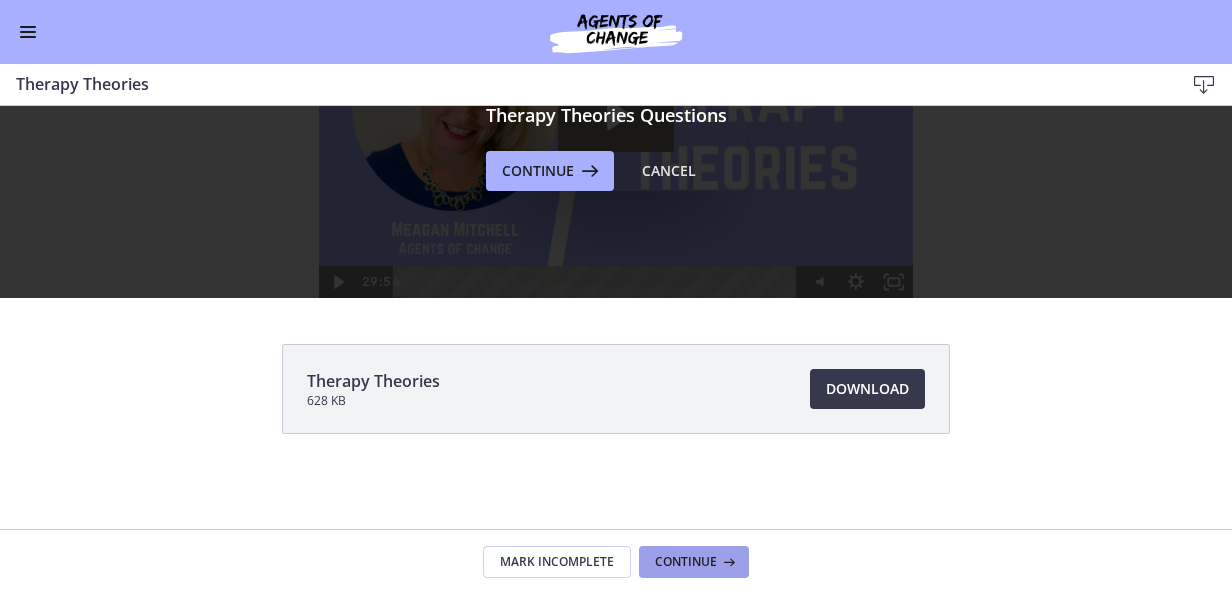 click on "Continue" at bounding box center [686, 562] 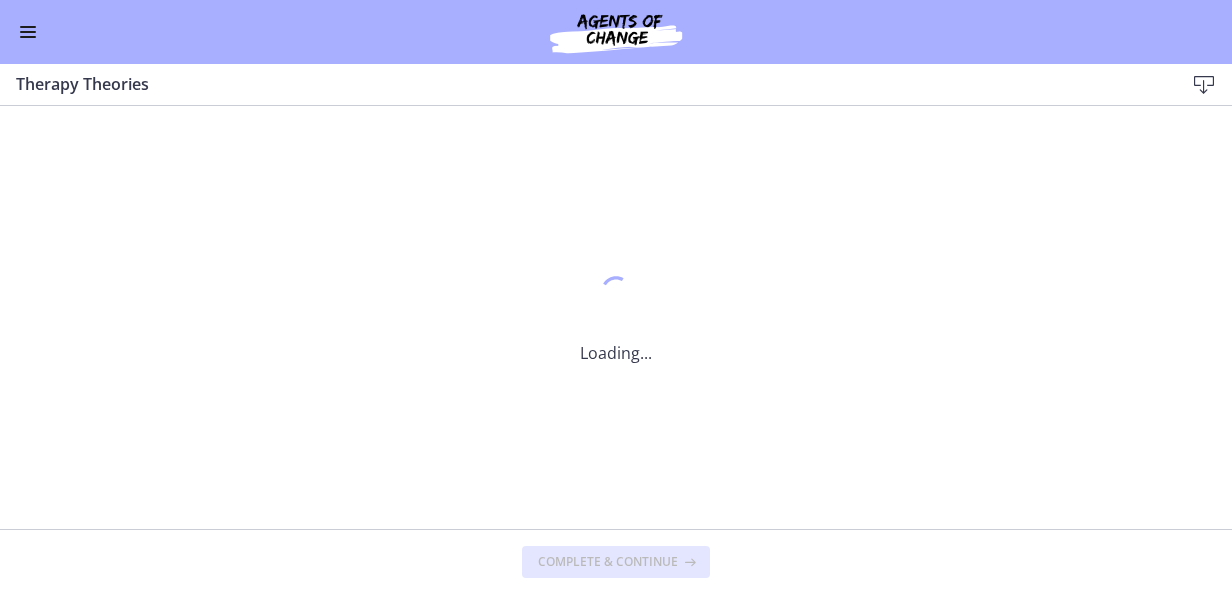 scroll, scrollTop: 0, scrollLeft: 0, axis: both 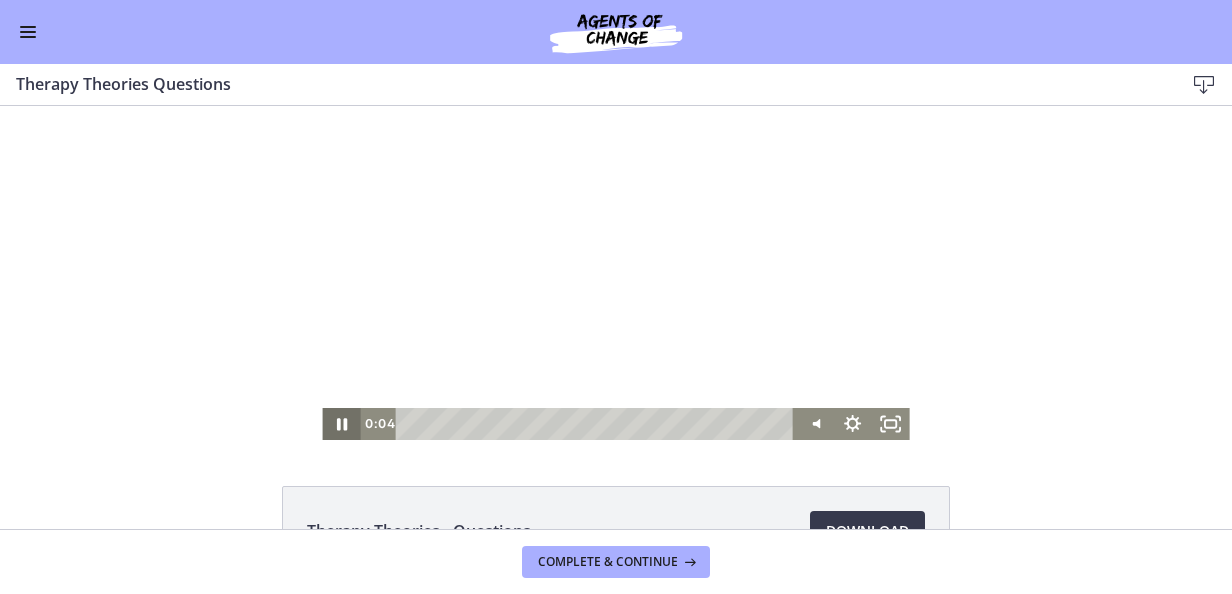 click 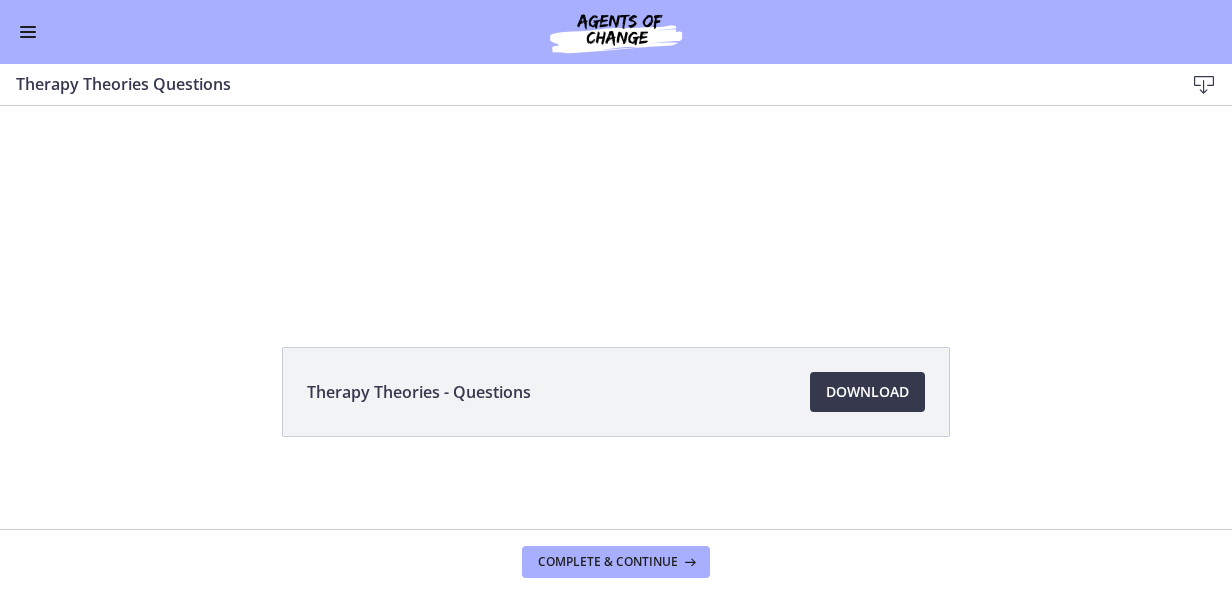 scroll, scrollTop: 142, scrollLeft: 0, axis: vertical 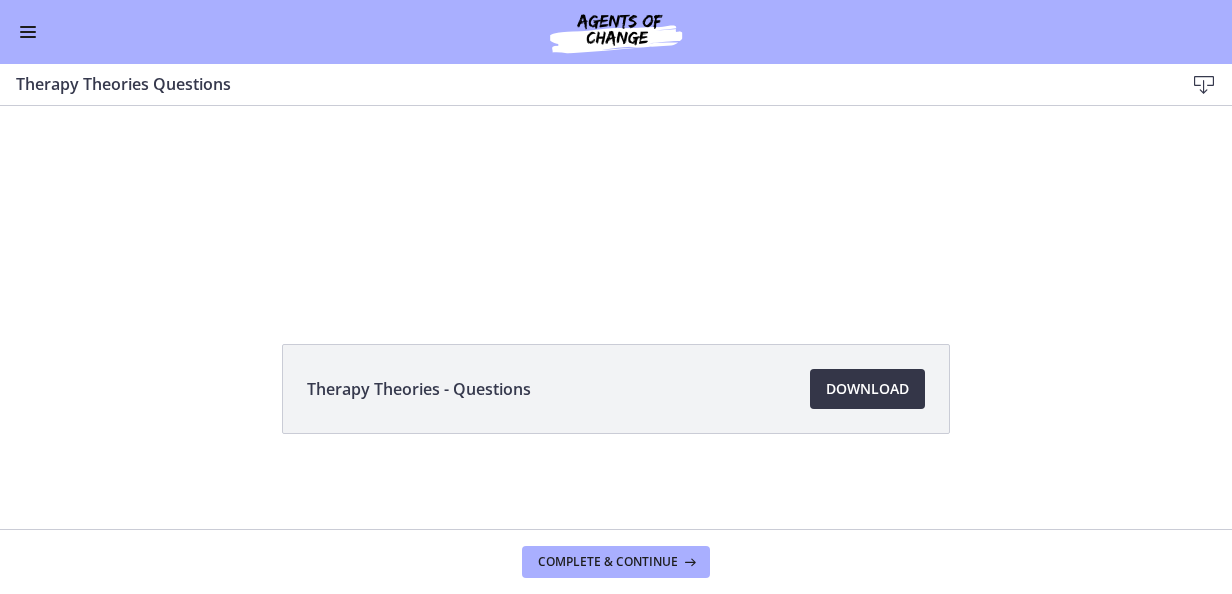 click on "Download
Opens in a new window" at bounding box center [867, 389] 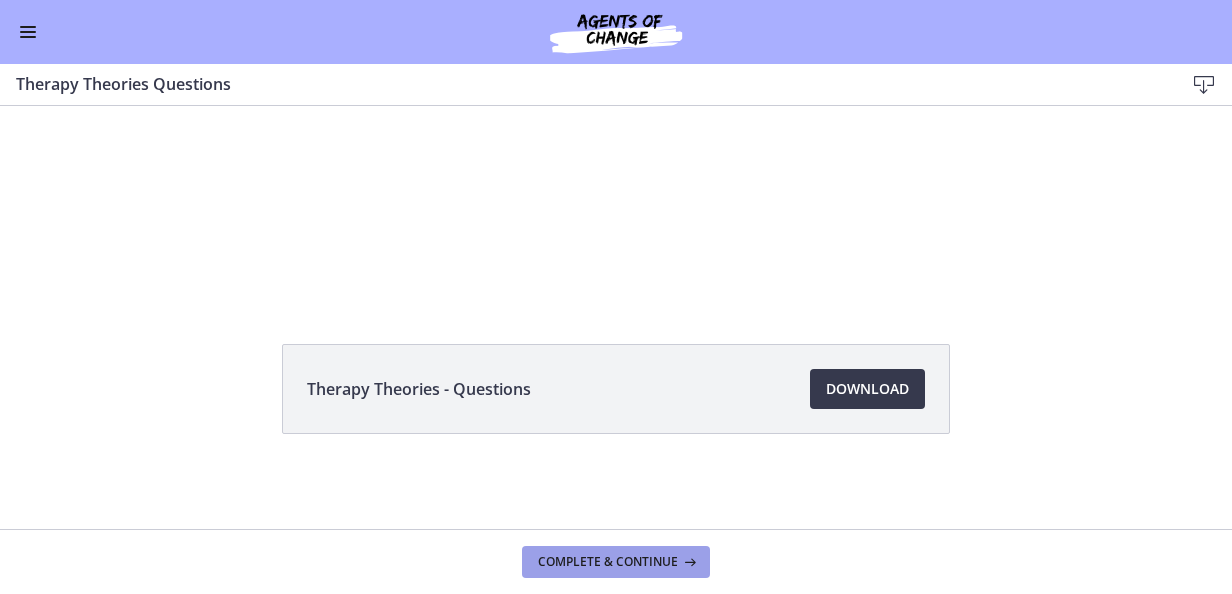 click on "Complete & continue" at bounding box center [616, 562] 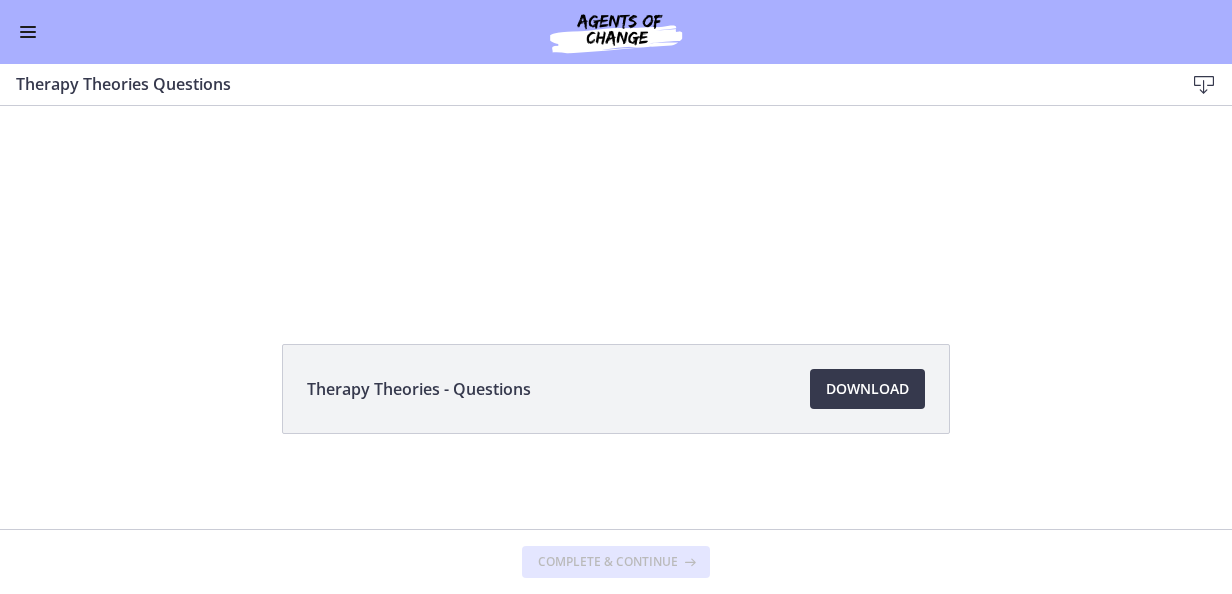 scroll, scrollTop: 0, scrollLeft: 0, axis: both 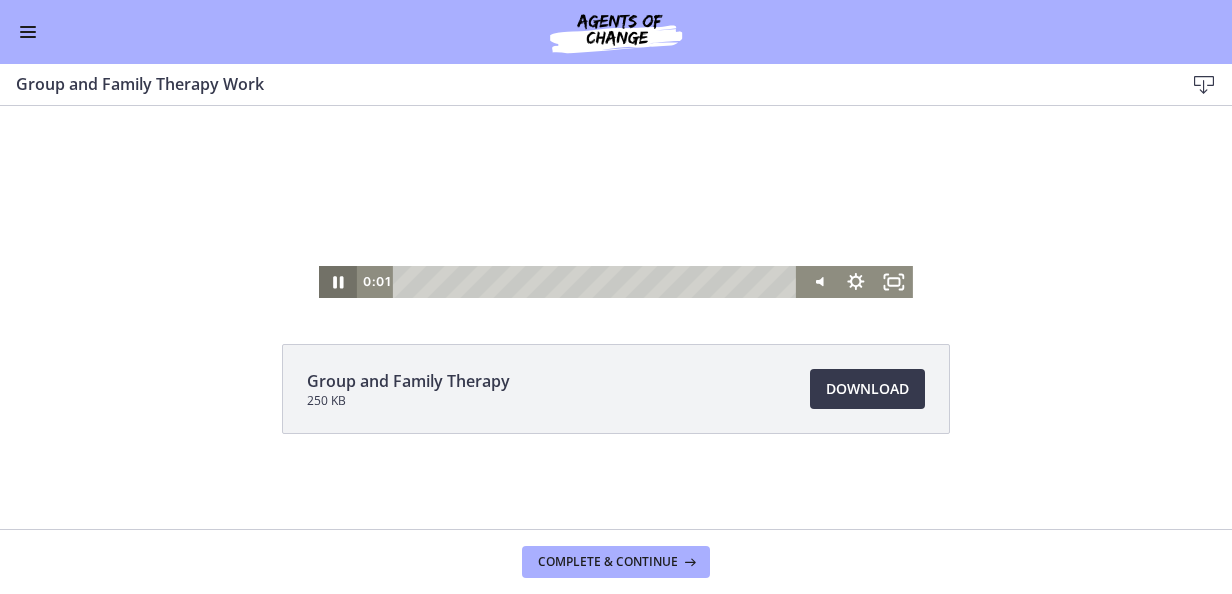 click 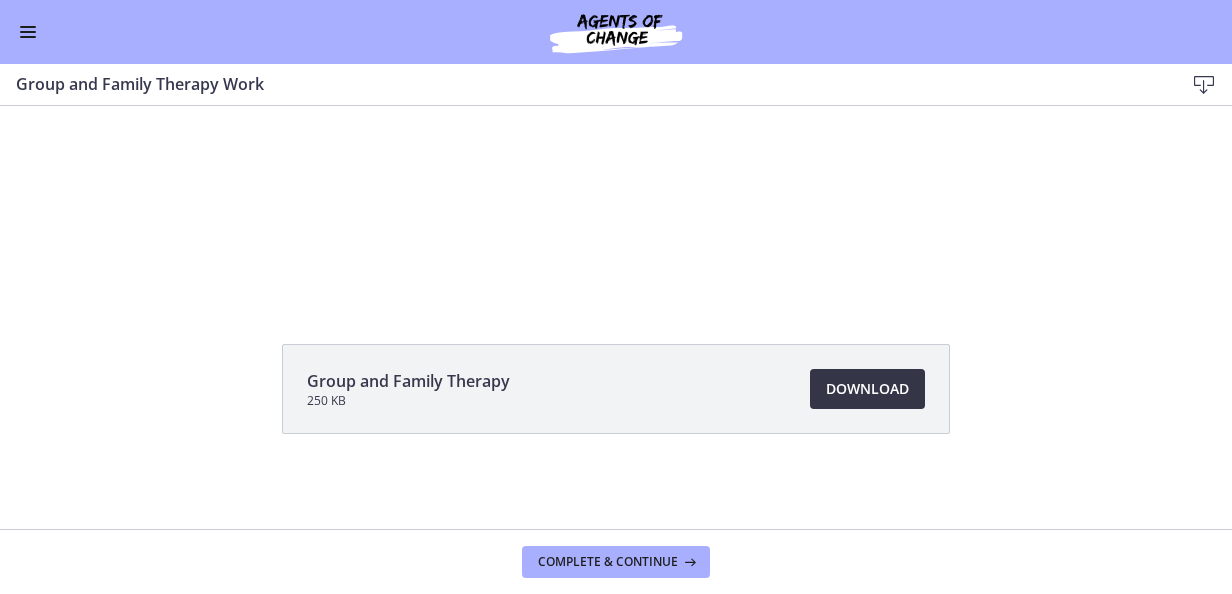 click on "Download
Opens in a new window" at bounding box center [867, 389] 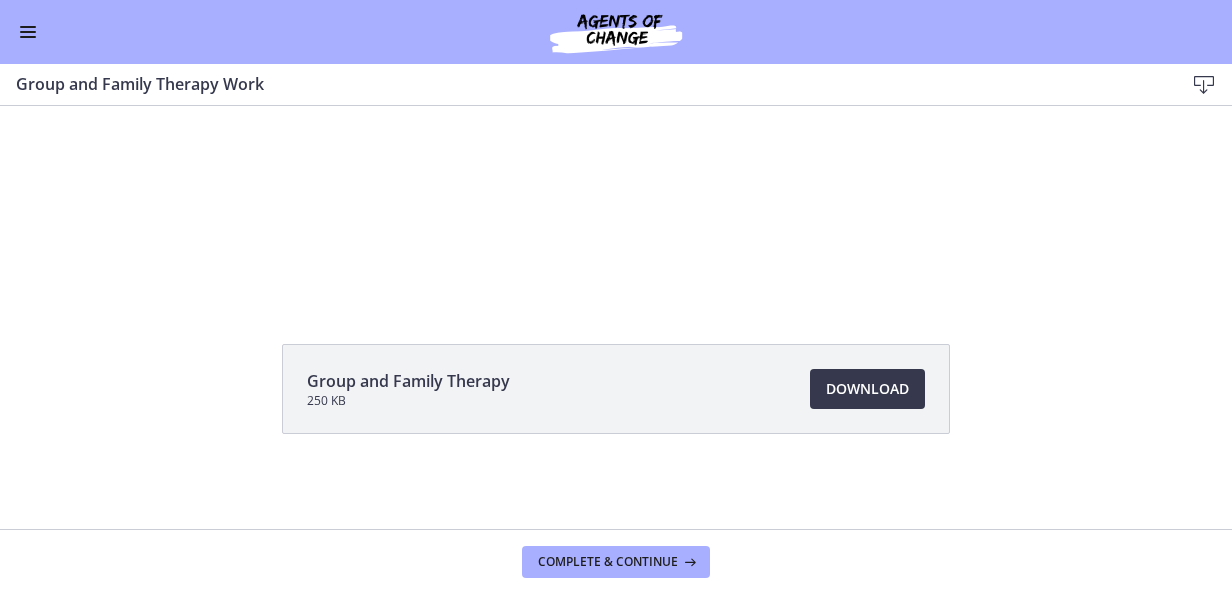 click at bounding box center [28, 32] 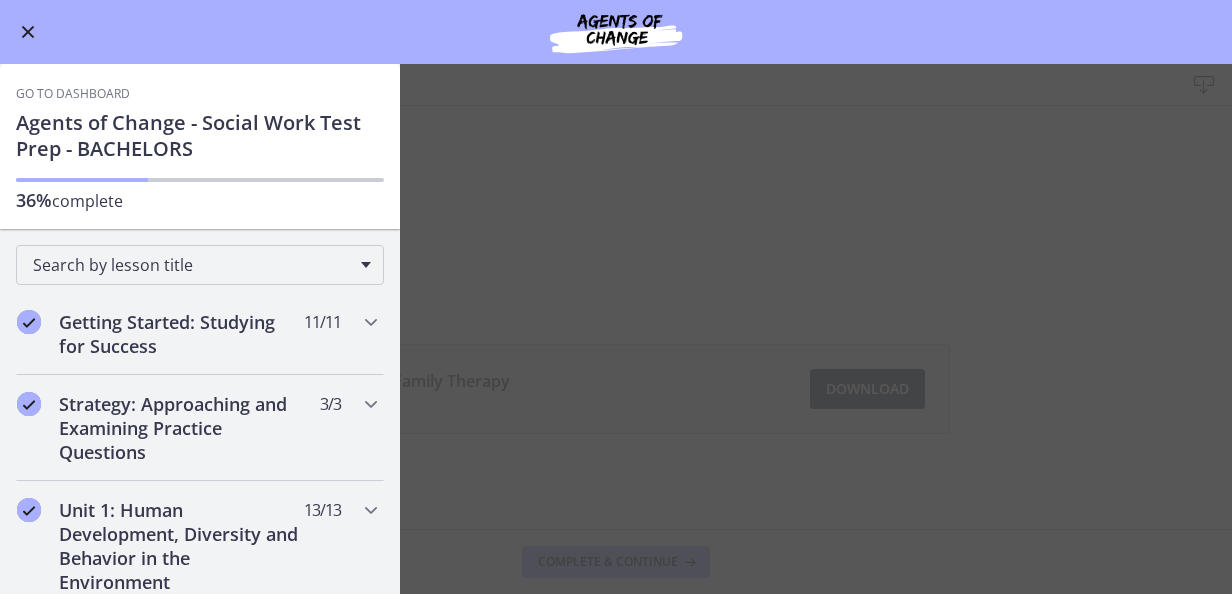 click at bounding box center [28, 32] 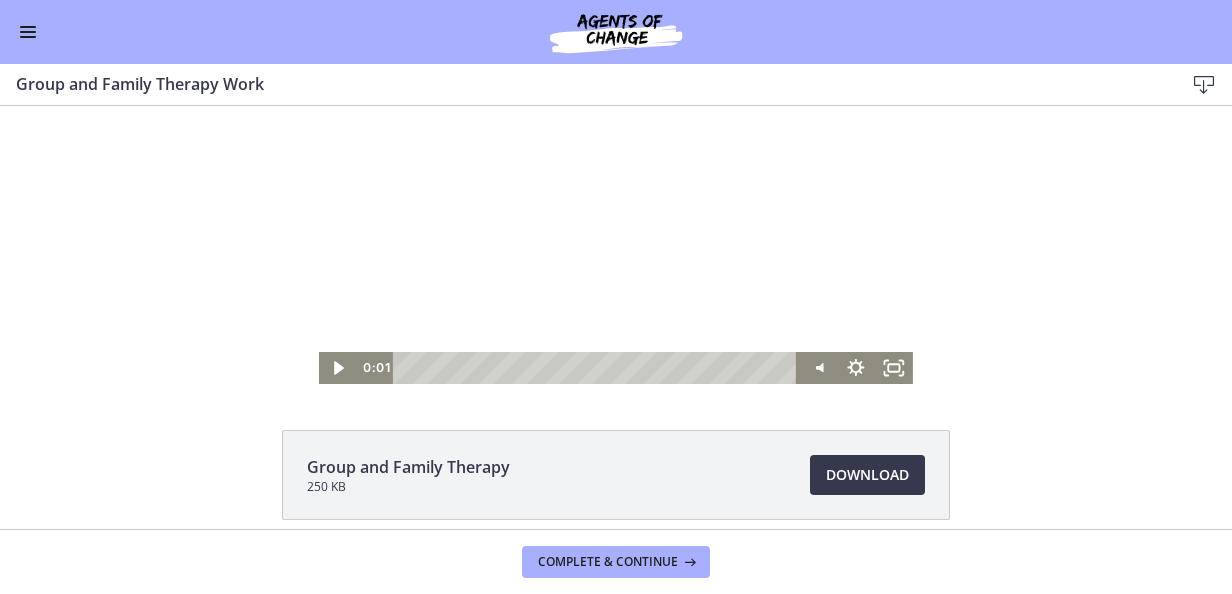 scroll, scrollTop: 0, scrollLeft: 0, axis: both 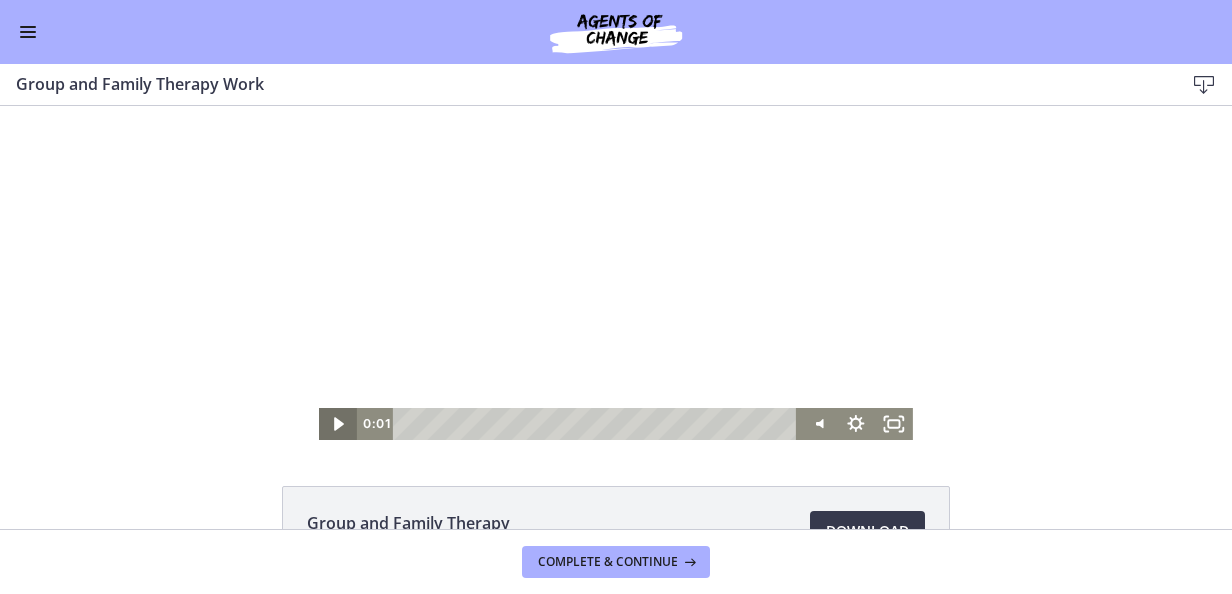 click 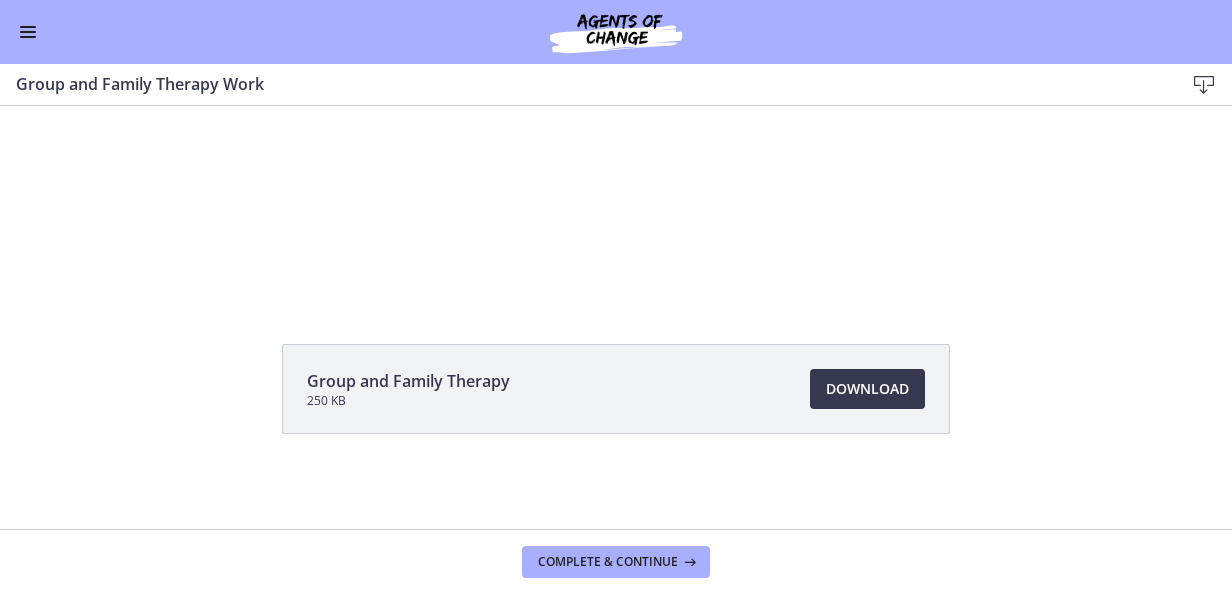 scroll, scrollTop: 0, scrollLeft: 0, axis: both 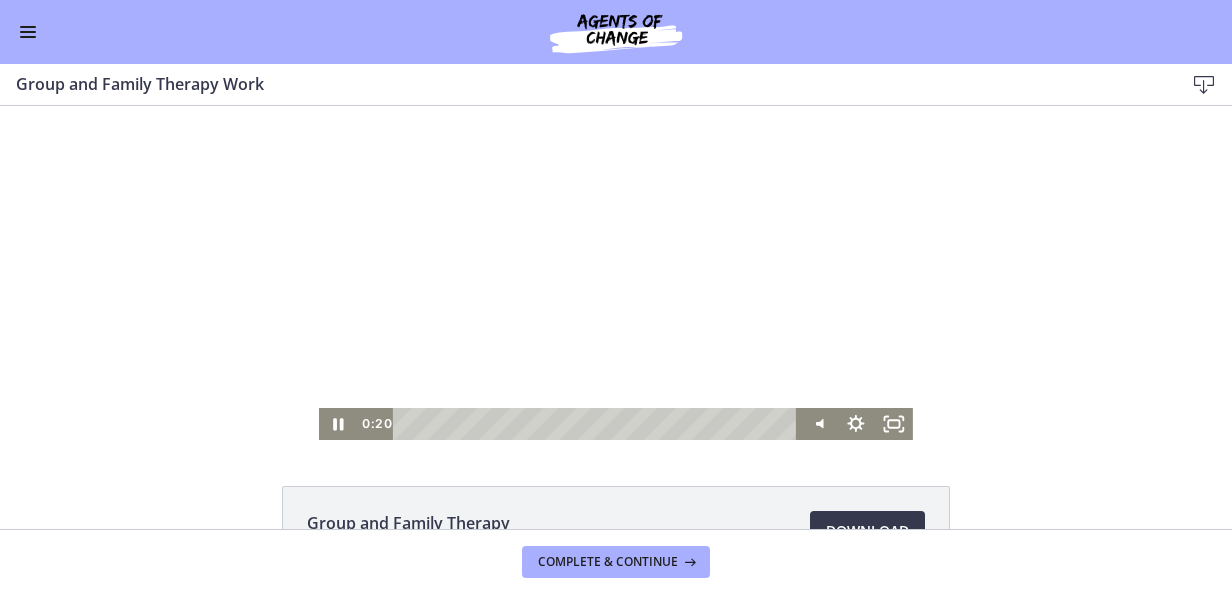 click at bounding box center [28, 32] 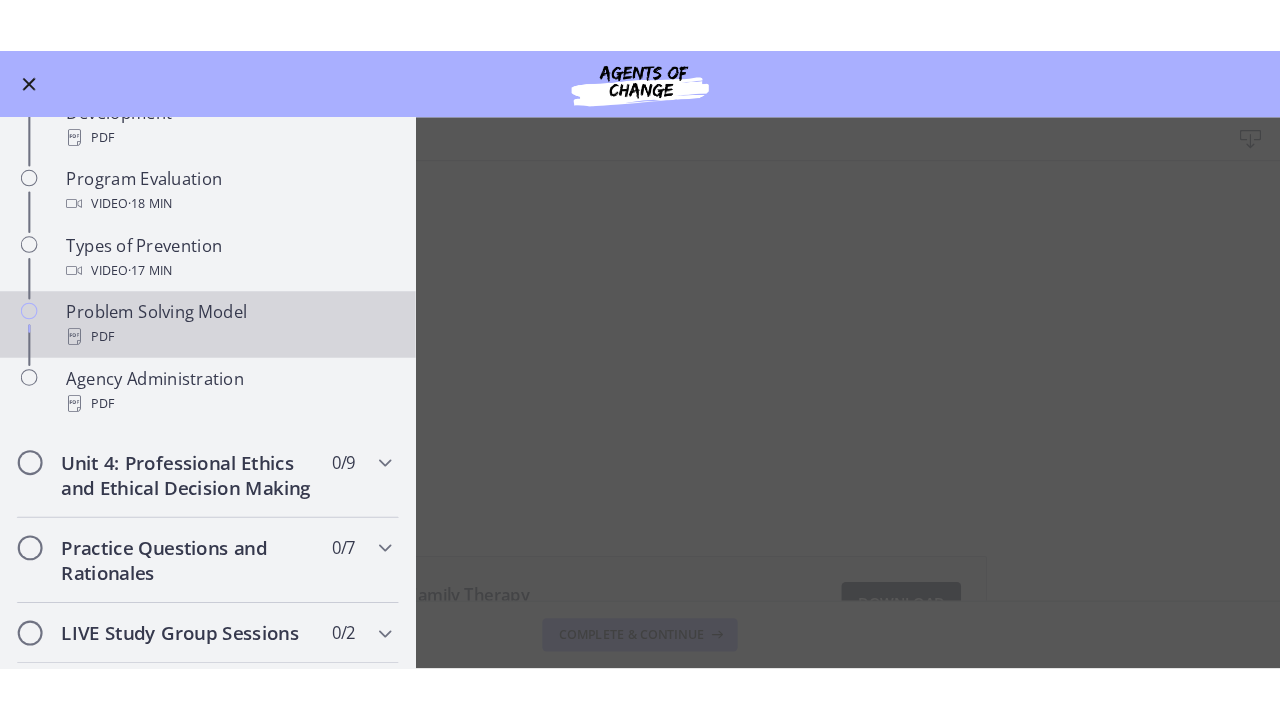 scroll, scrollTop: 700, scrollLeft: 0, axis: vertical 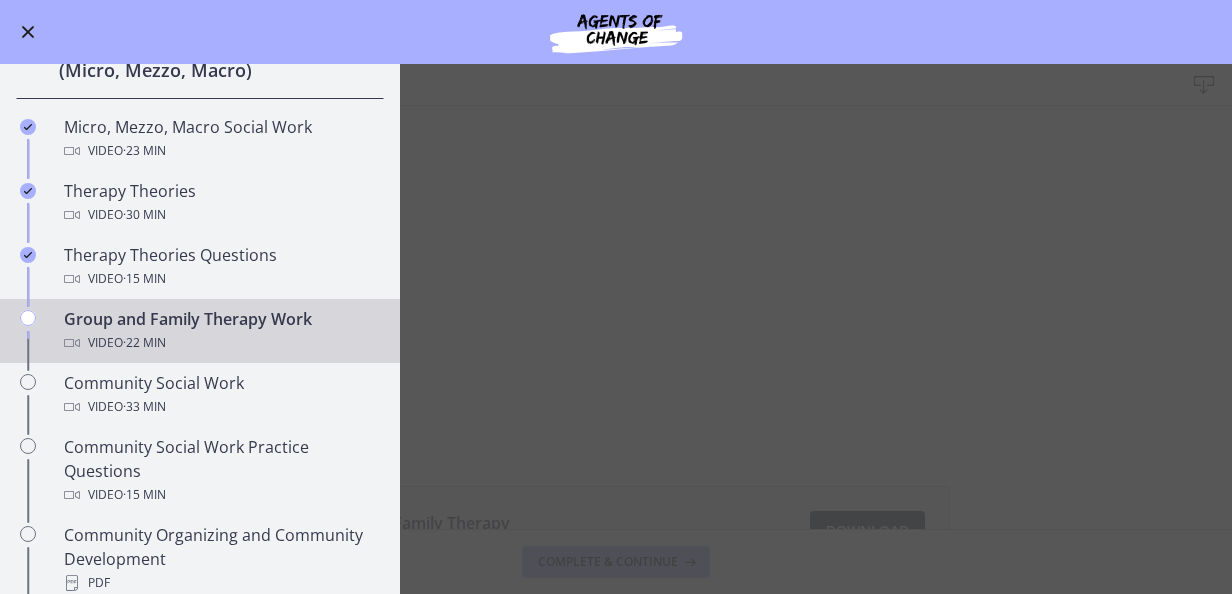 click on "Group and Family Therapy Work
Download
Enable fullscreen
Group and Family Therapy
250 KB
Download
Opens in a new window
Complete & continue" at bounding box center (616, 329) 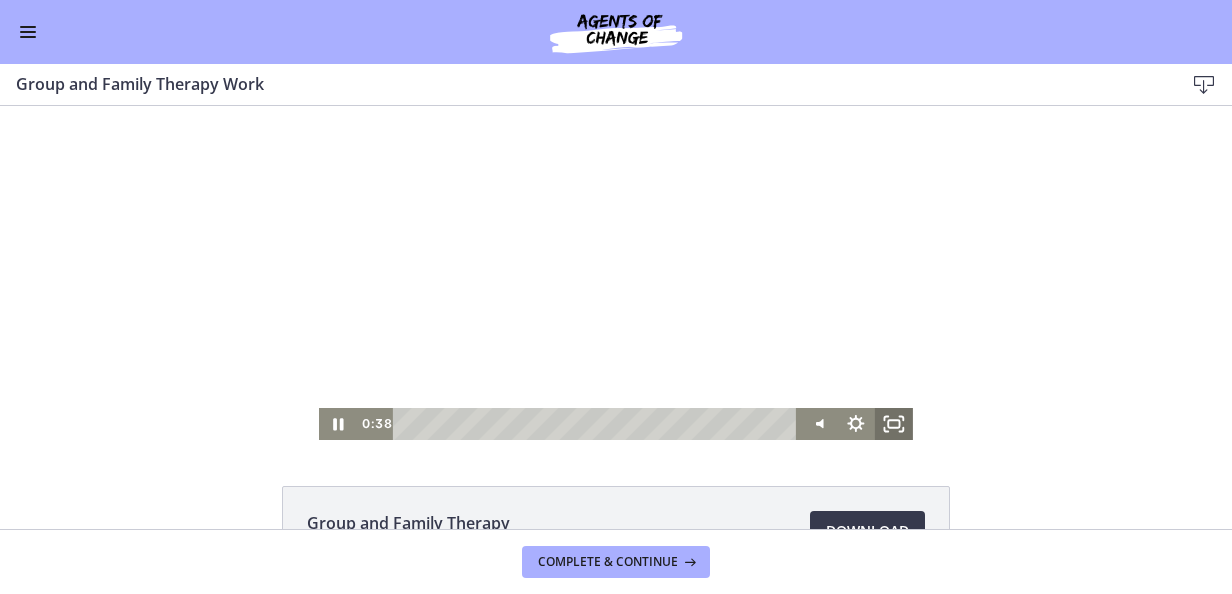 click 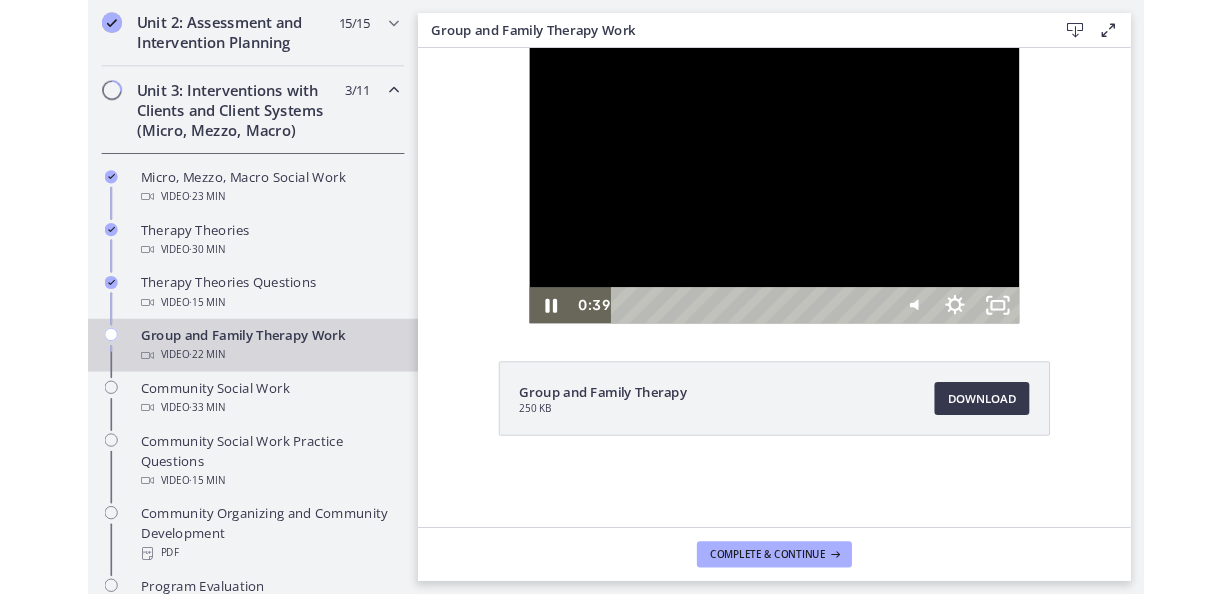 scroll, scrollTop: 704, scrollLeft: 0, axis: vertical 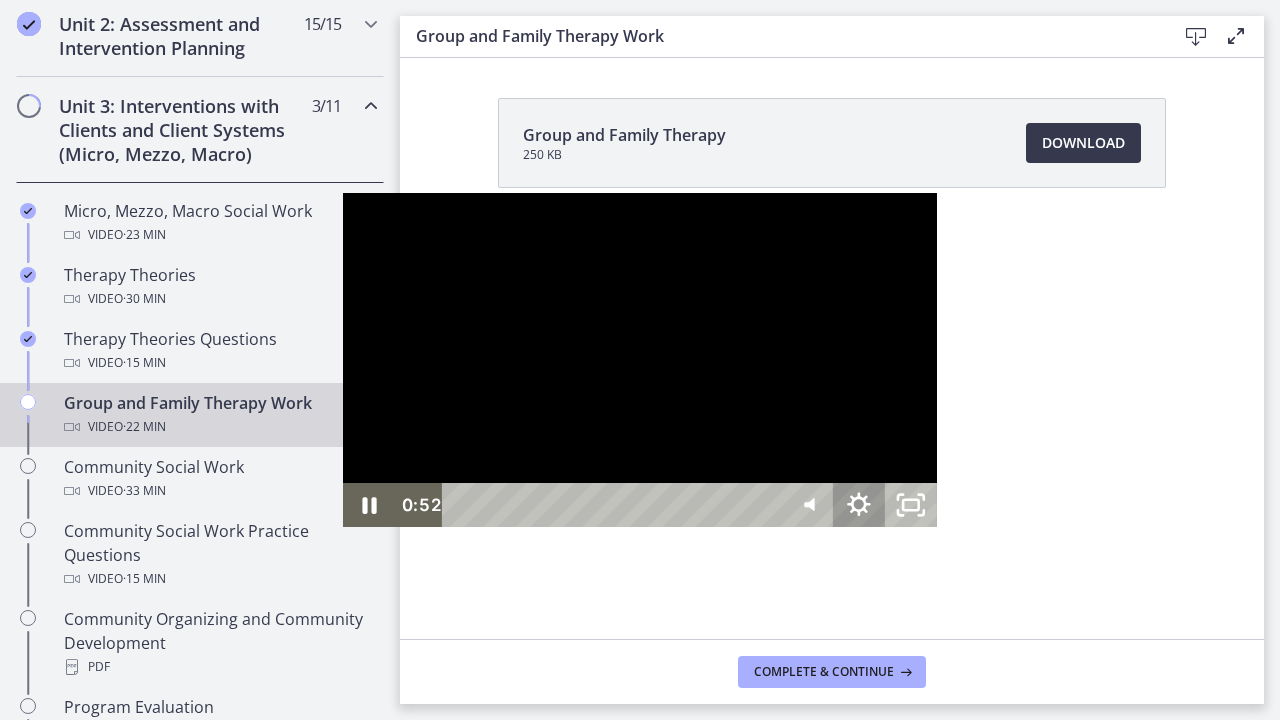 click 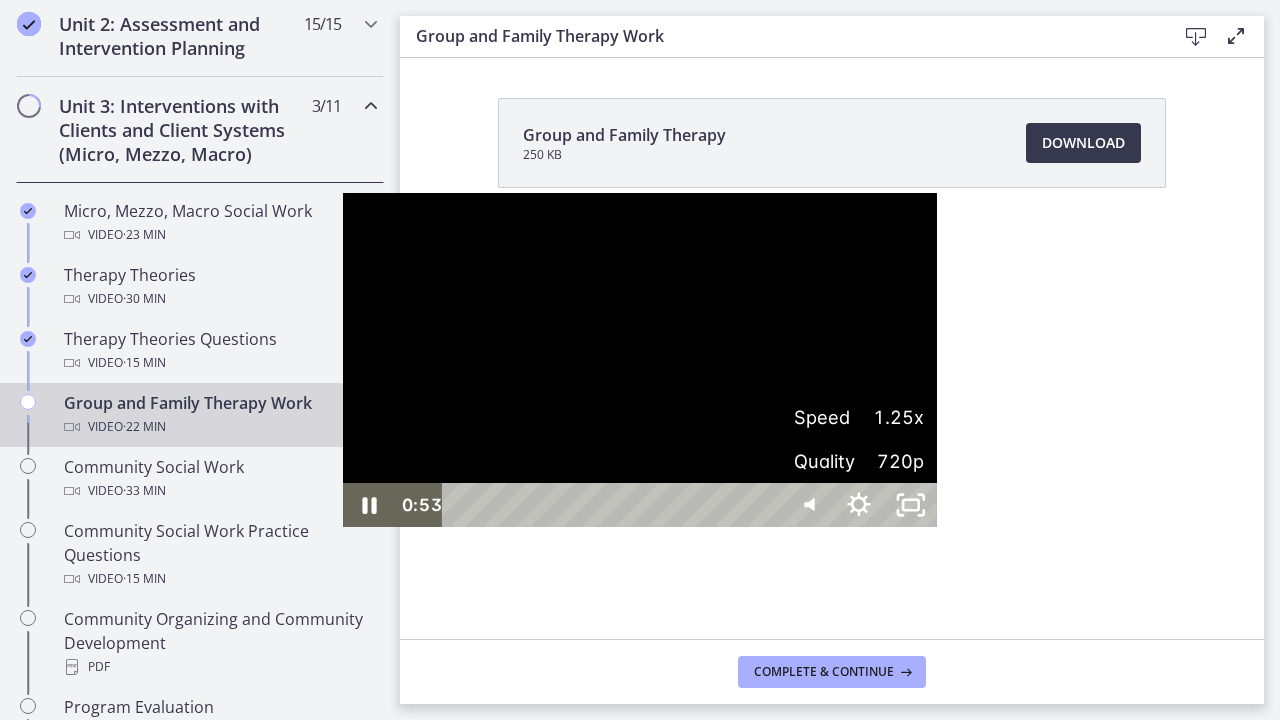 click at bounding box center [640, 360] 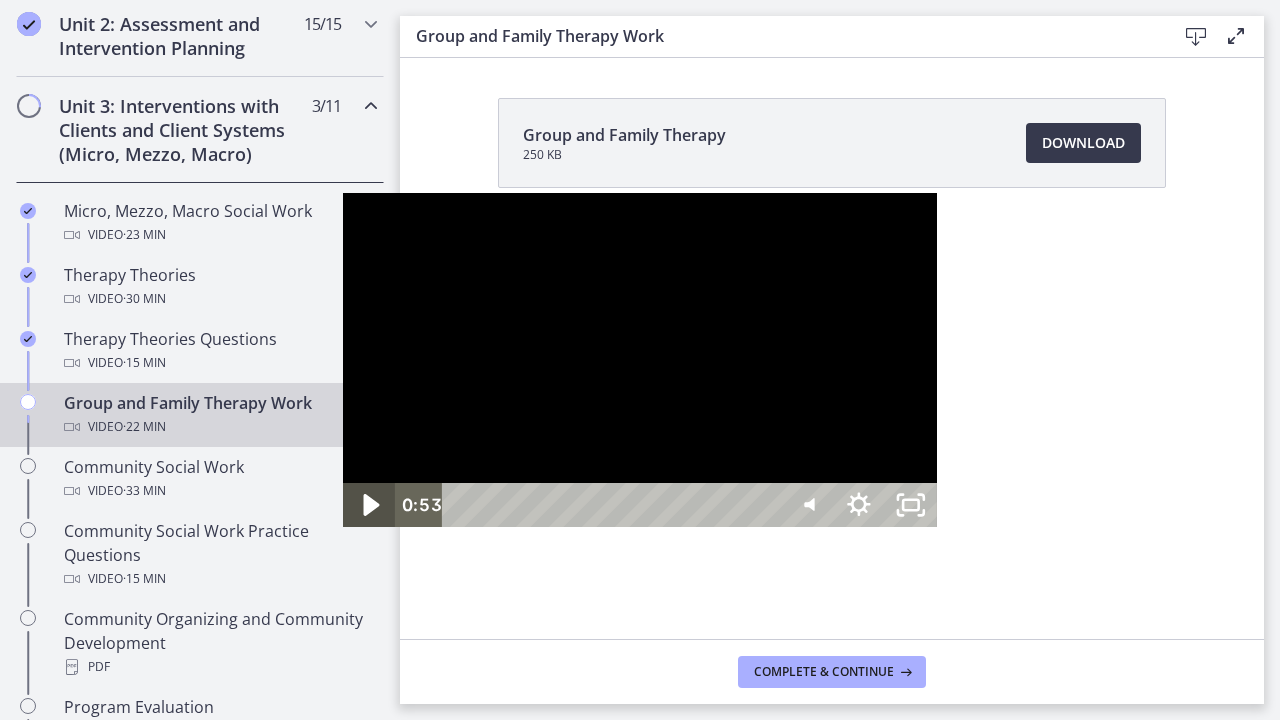 click 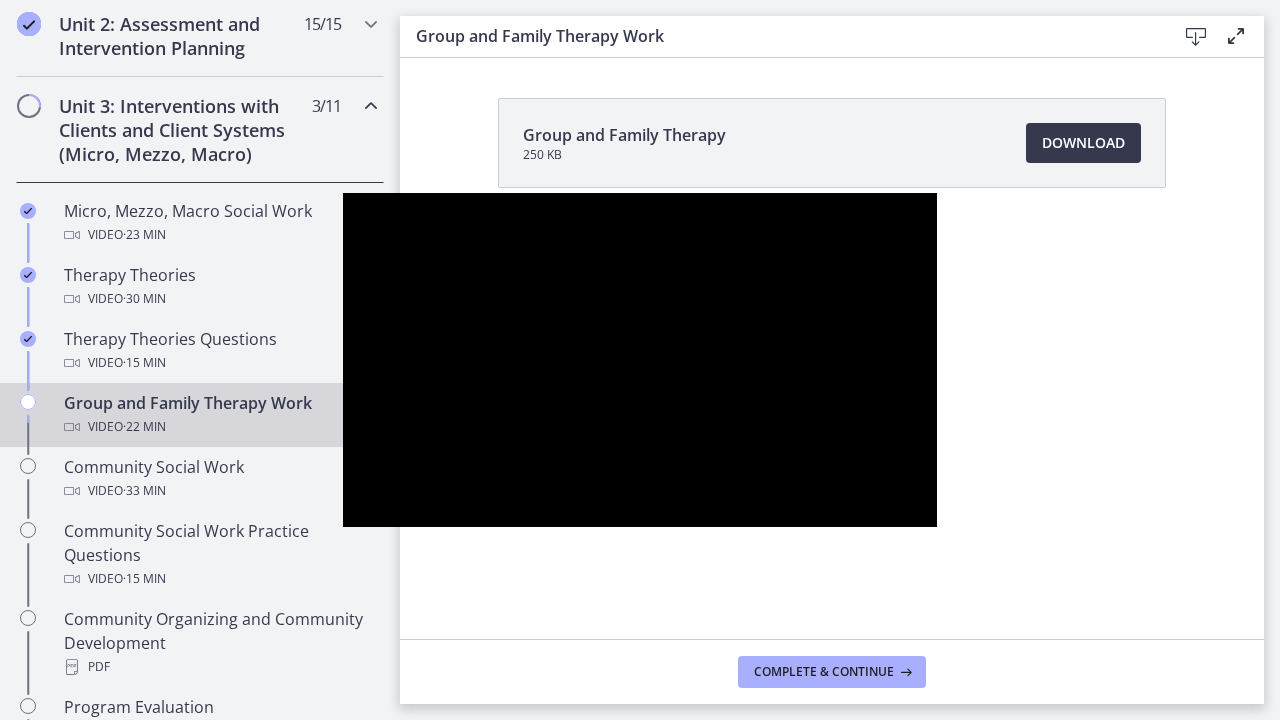 type 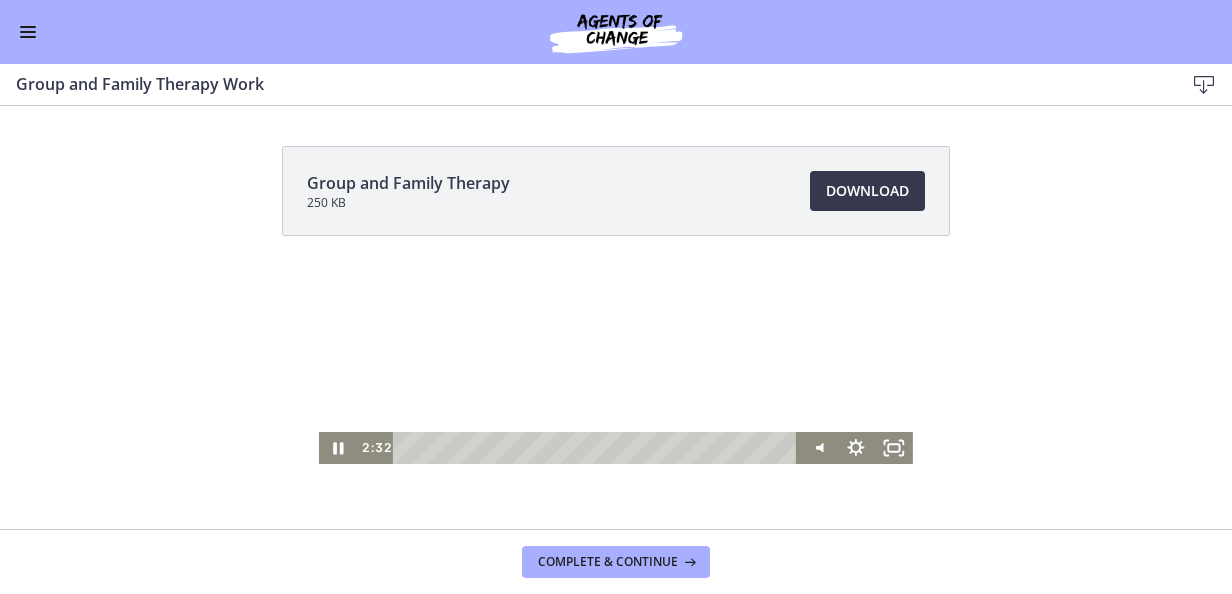 scroll, scrollTop: 700, scrollLeft: 0, axis: vertical 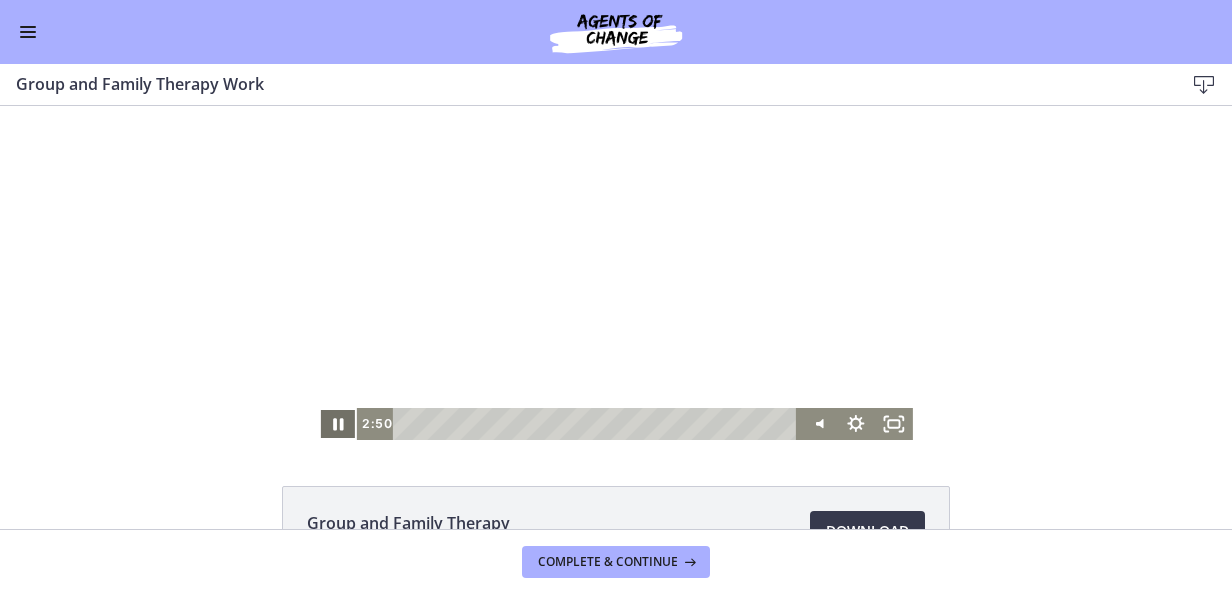 click 